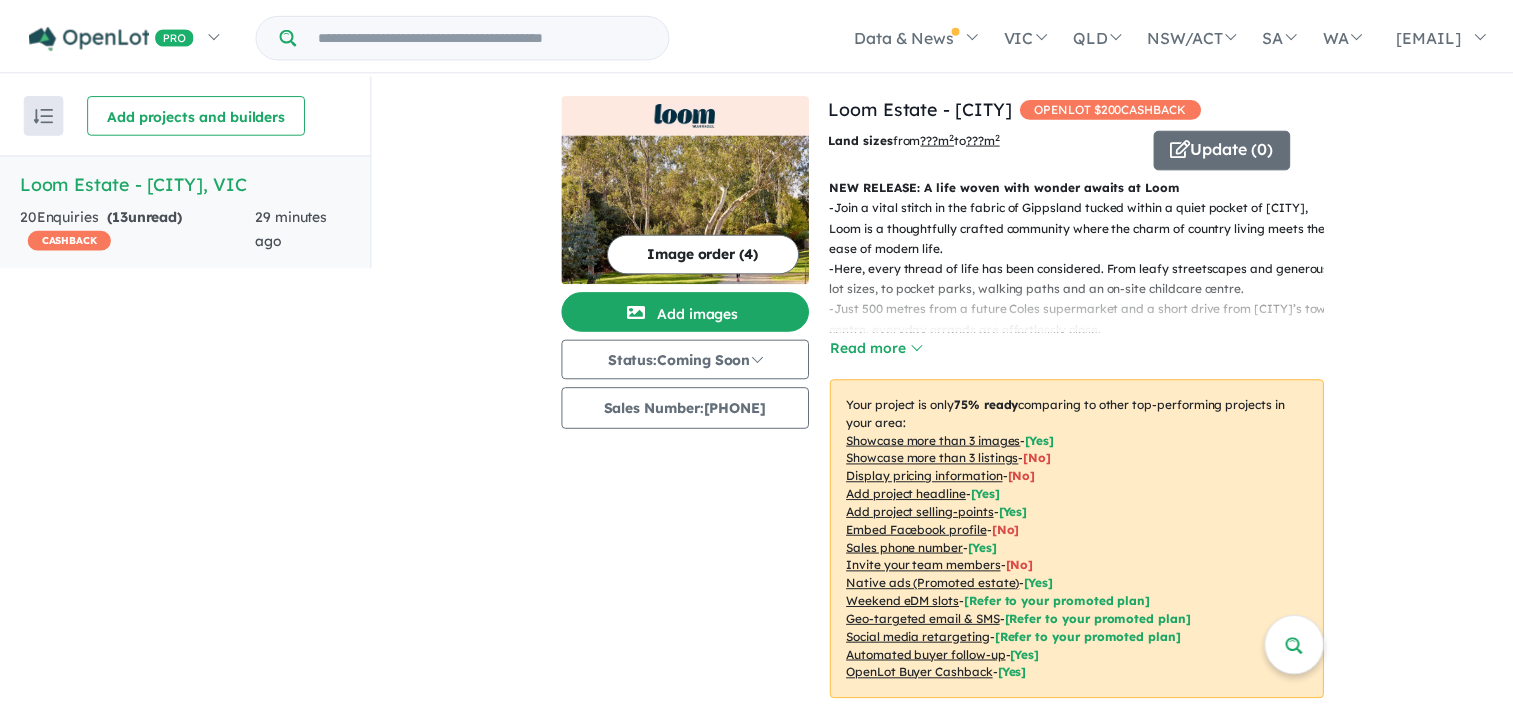 scroll, scrollTop: 0, scrollLeft: 0, axis: both 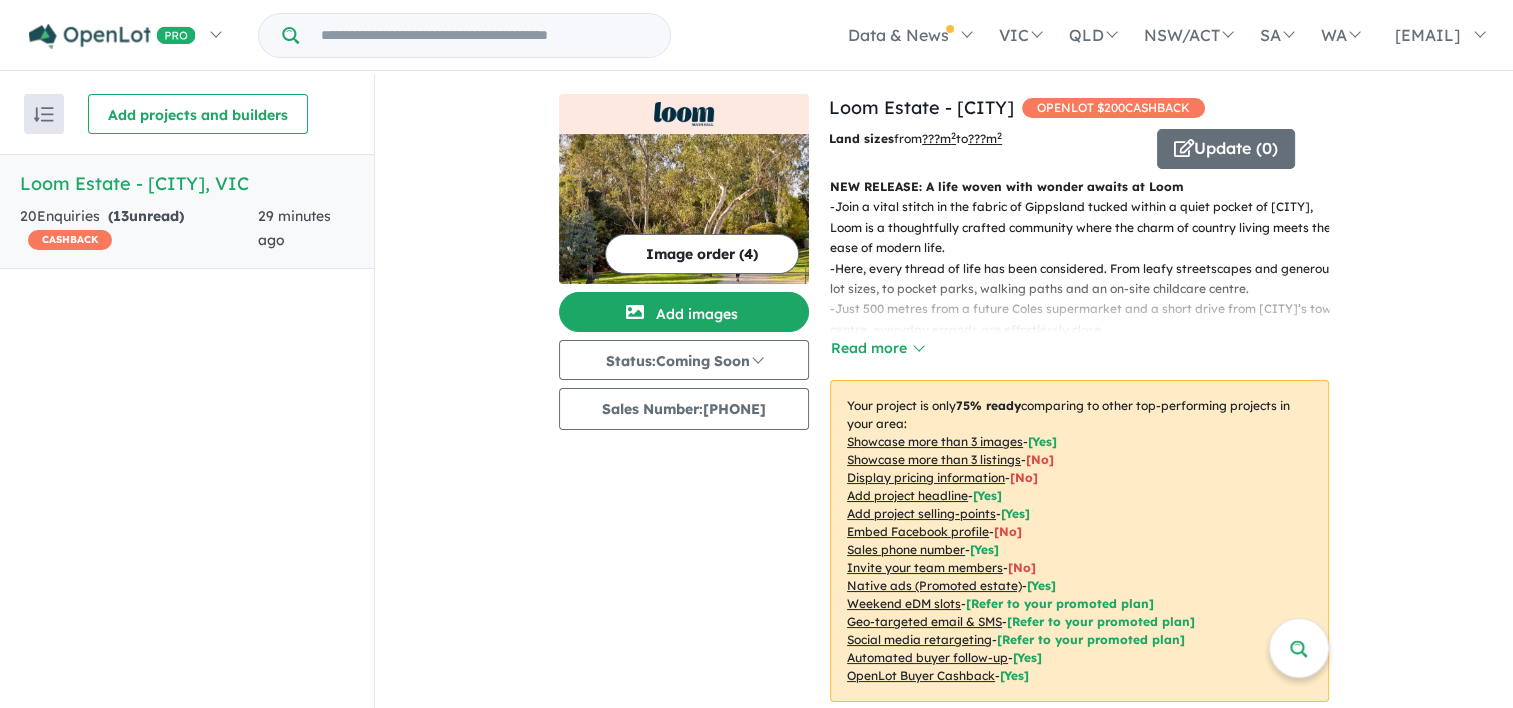 click on "Loom Estate - [CITY], [STATE]" at bounding box center [187, 183] 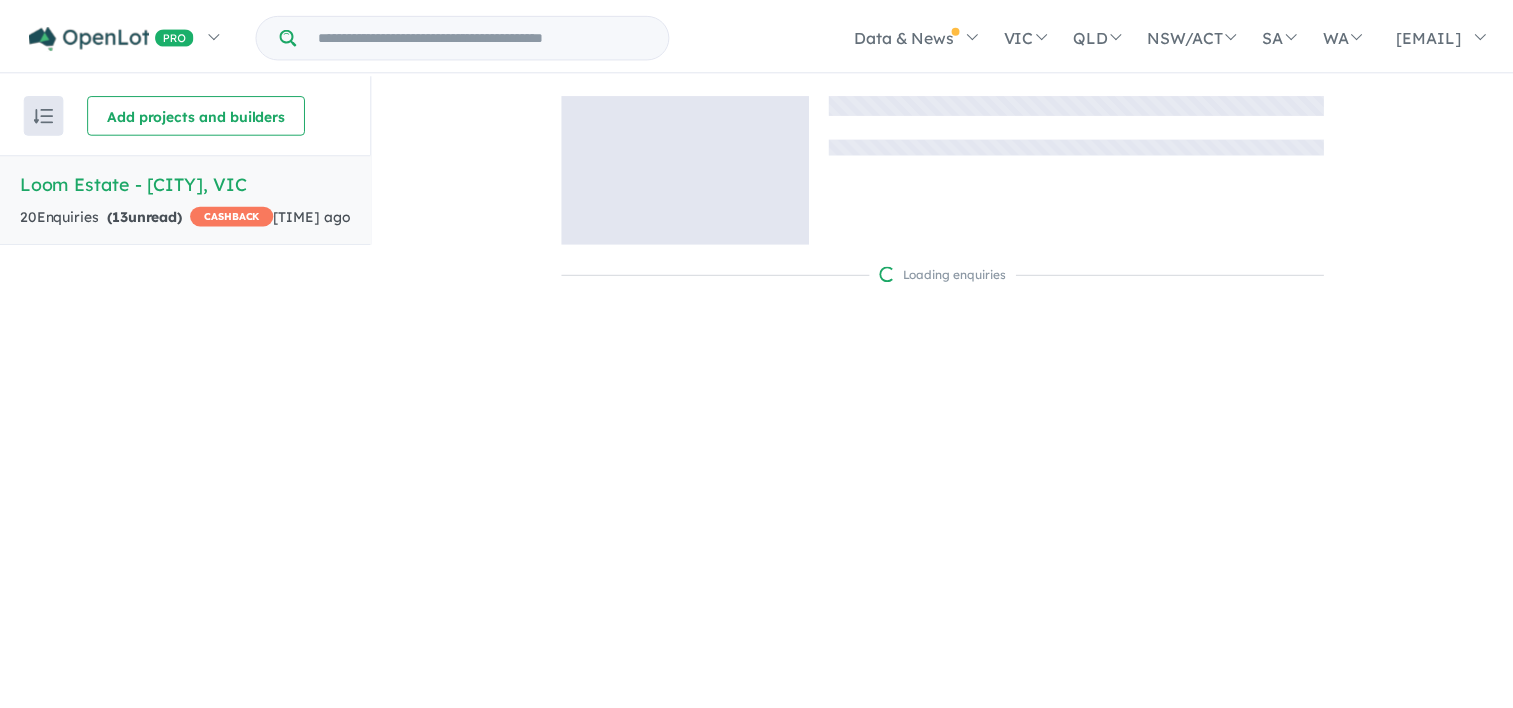 scroll, scrollTop: 0, scrollLeft: 0, axis: both 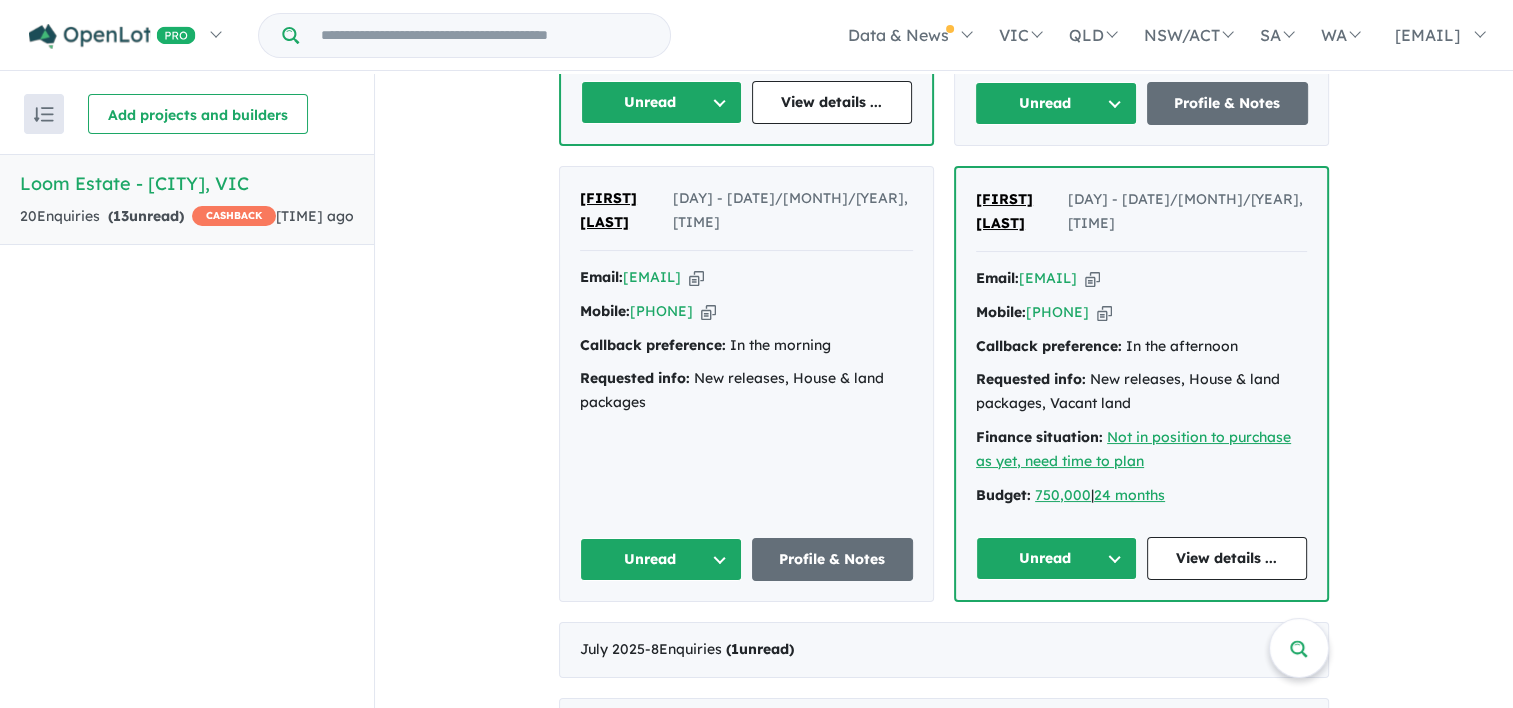 drag, startPoint x: 1124, startPoint y: 284, endPoint x: 1365, endPoint y: 241, distance: 244.80605 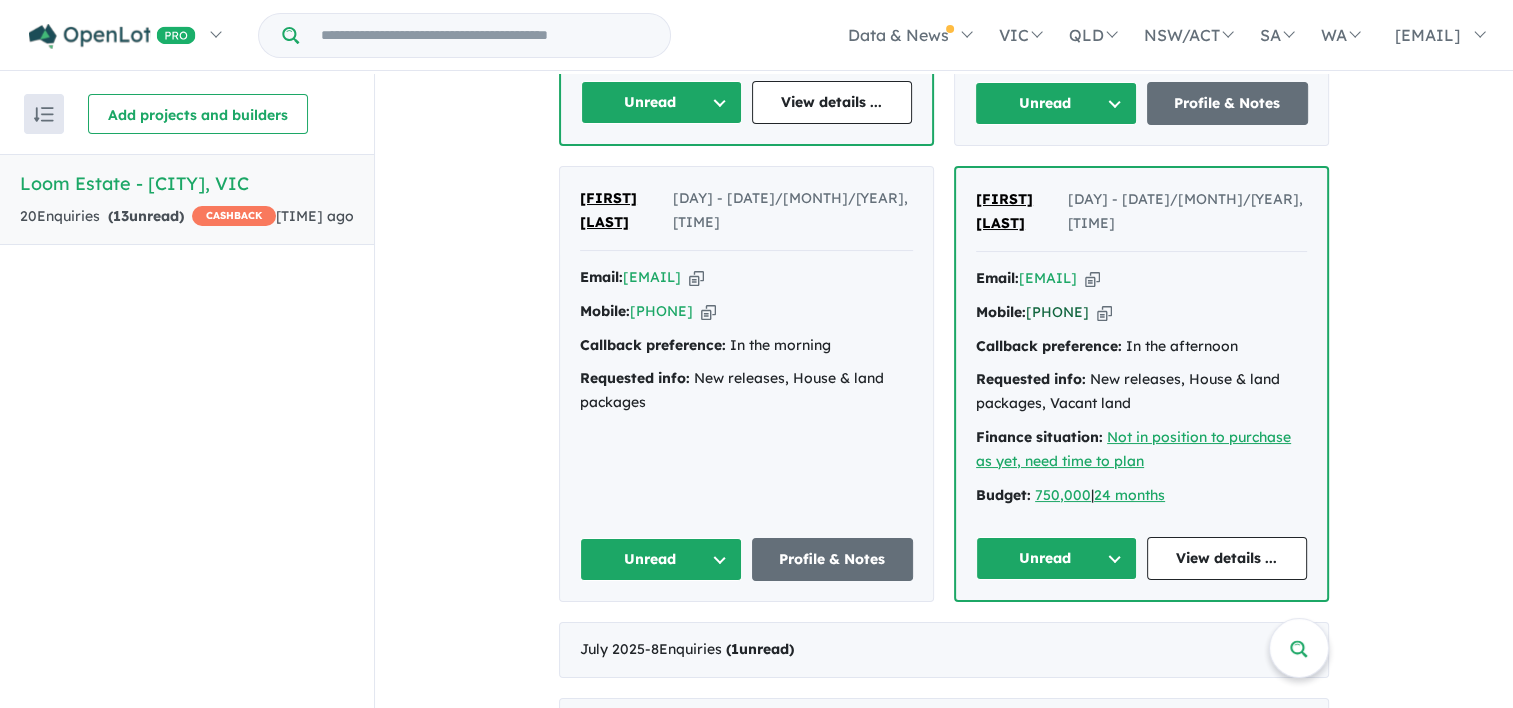 click on "[PHONE]" at bounding box center [1057, 312] 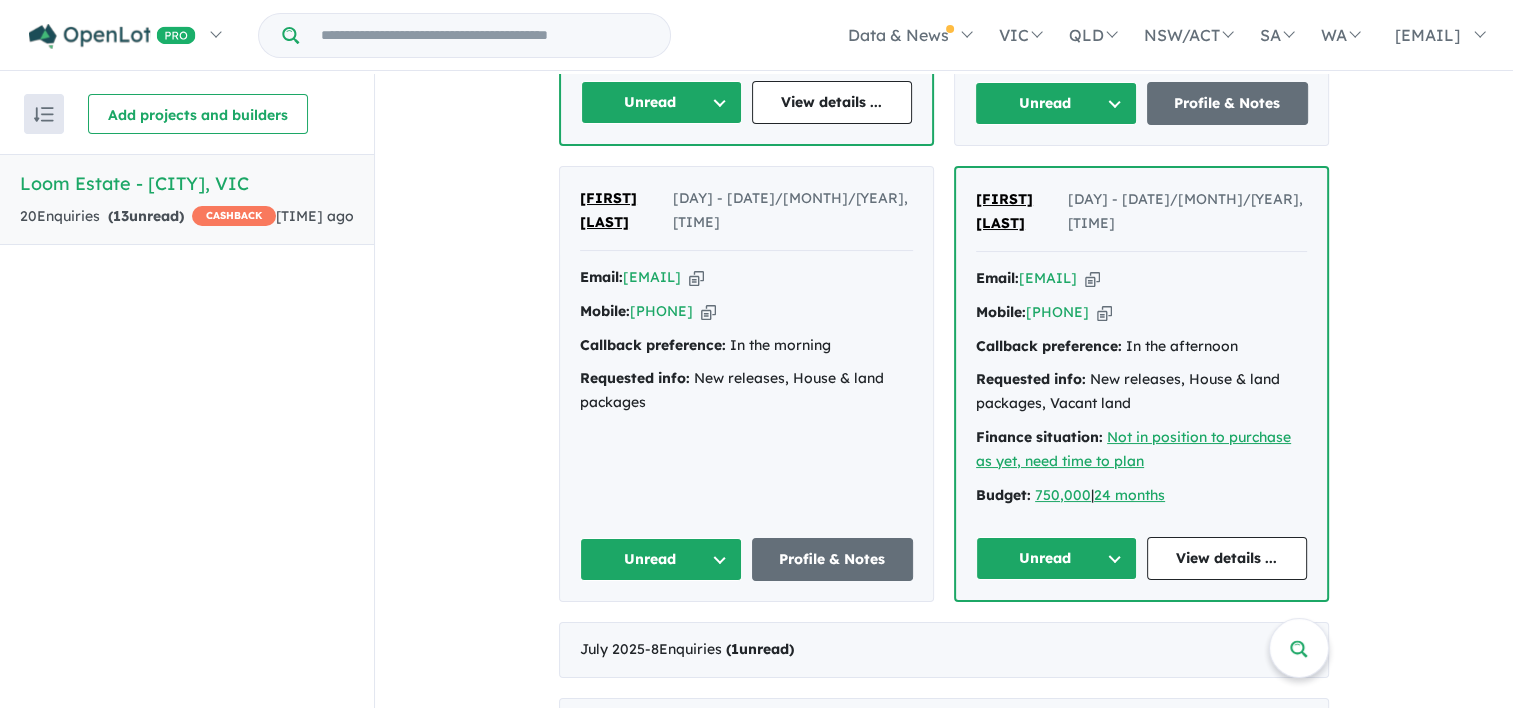 click on "Unread" at bounding box center [1056, 558] 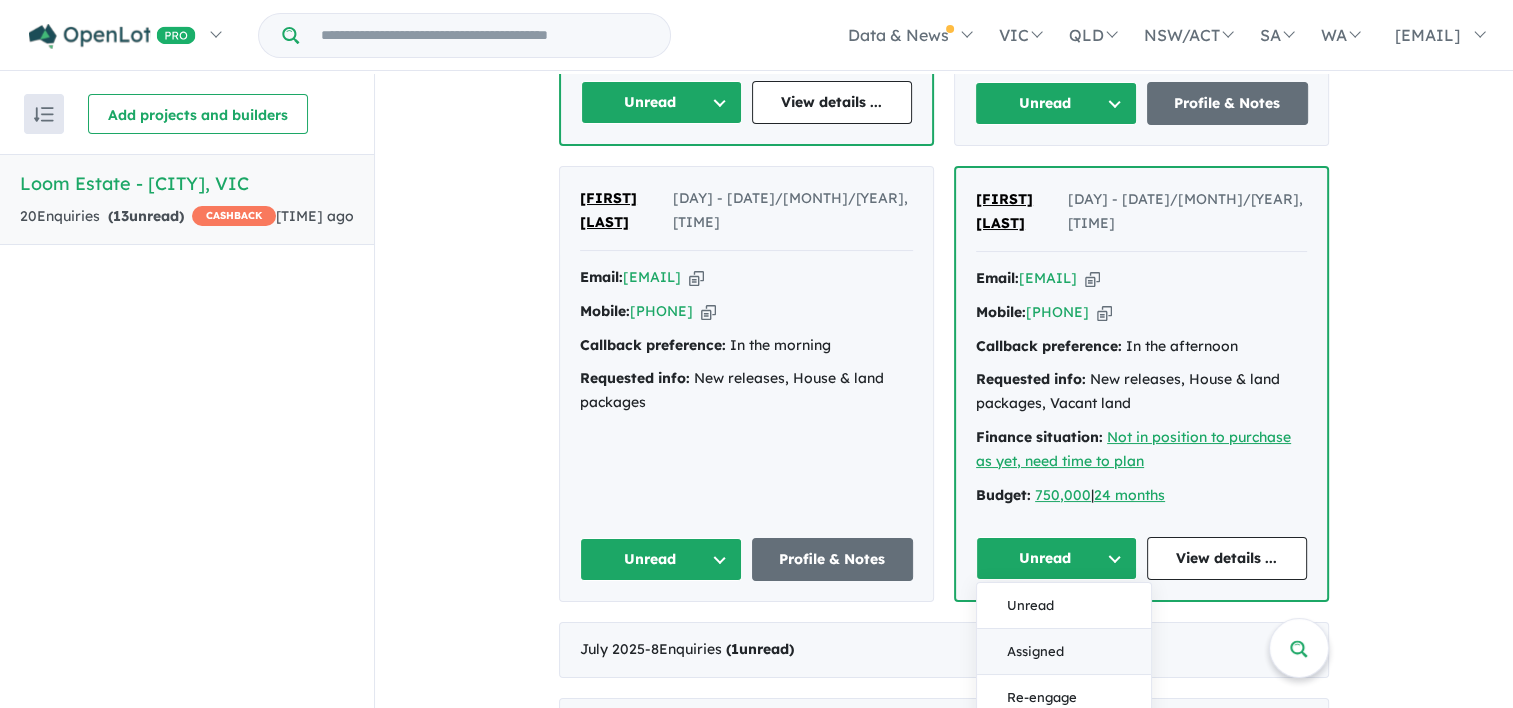 click on "Assigned" at bounding box center [1064, 652] 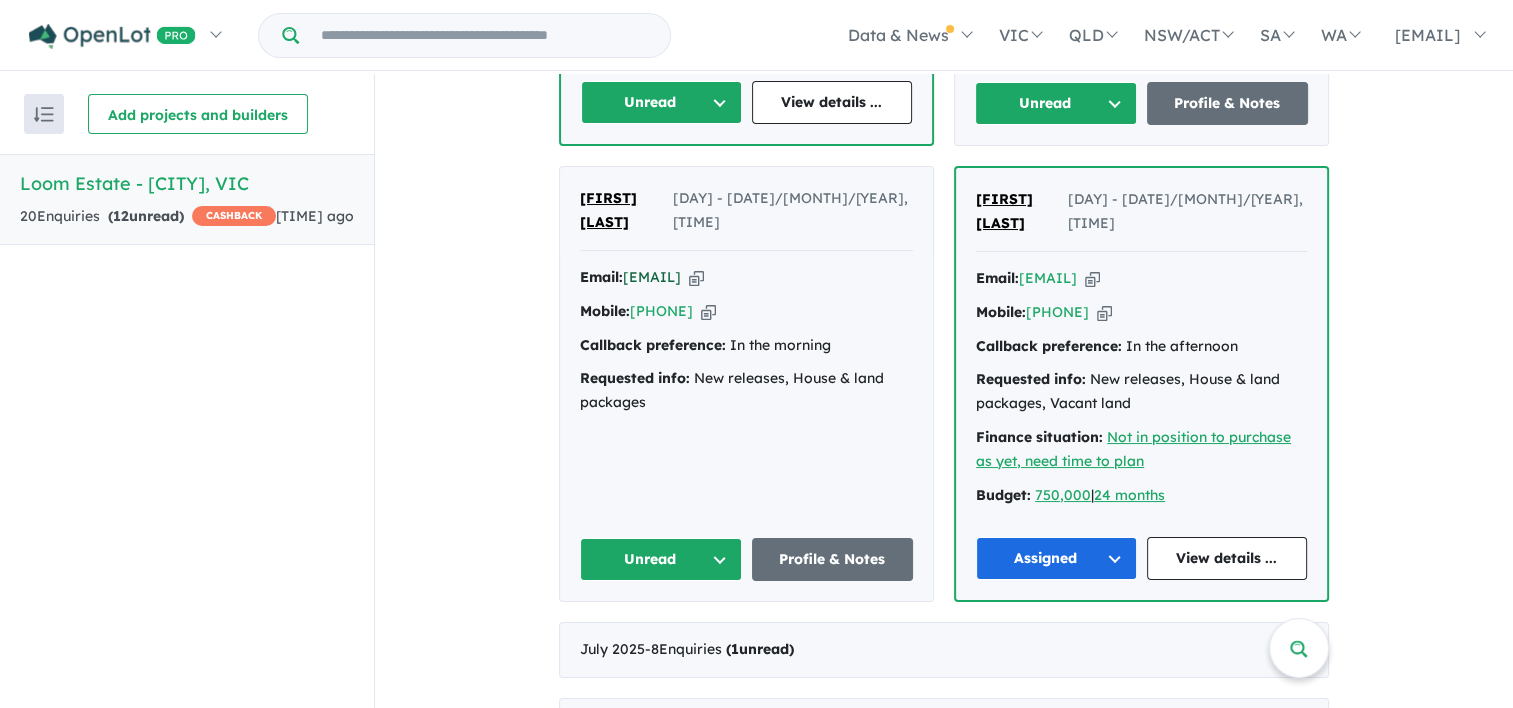 drag, startPoint x: 808, startPoint y: 251, endPoint x: 624, endPoint y: 251, distance: 184 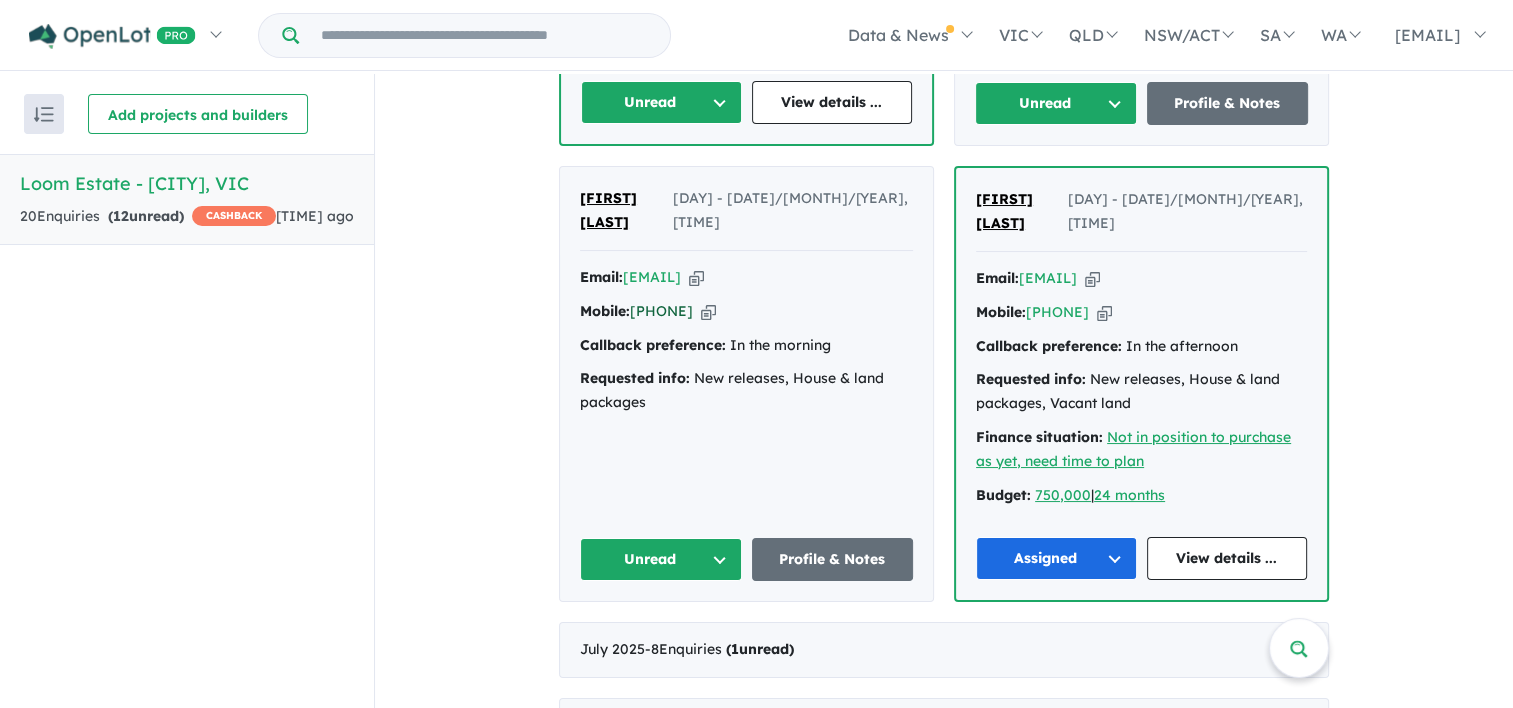 drag, startPoint x: 736, startPoint y: 282, endPoint x: 630, endPoint y: 276, distance: 106.16968 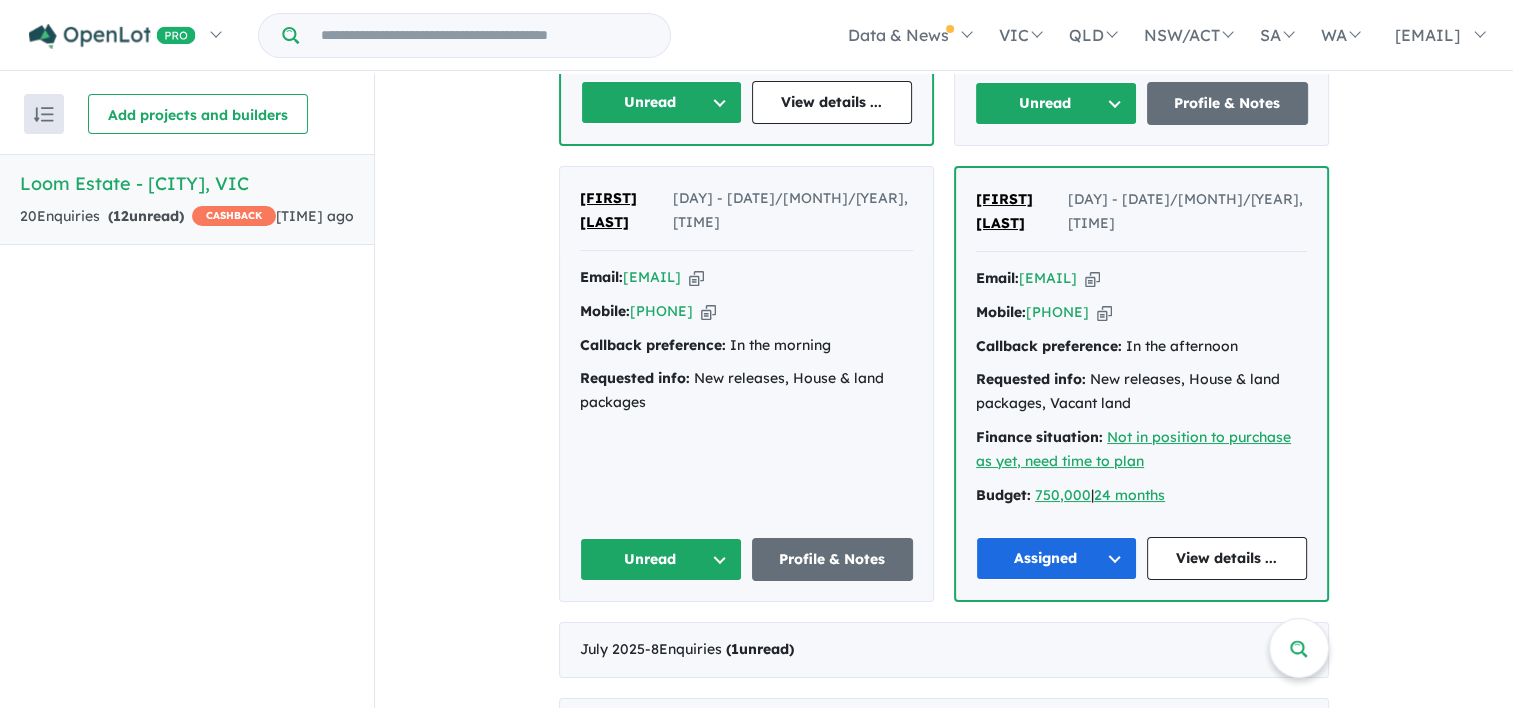 click on "Unread" at bounding box center (661, 559) 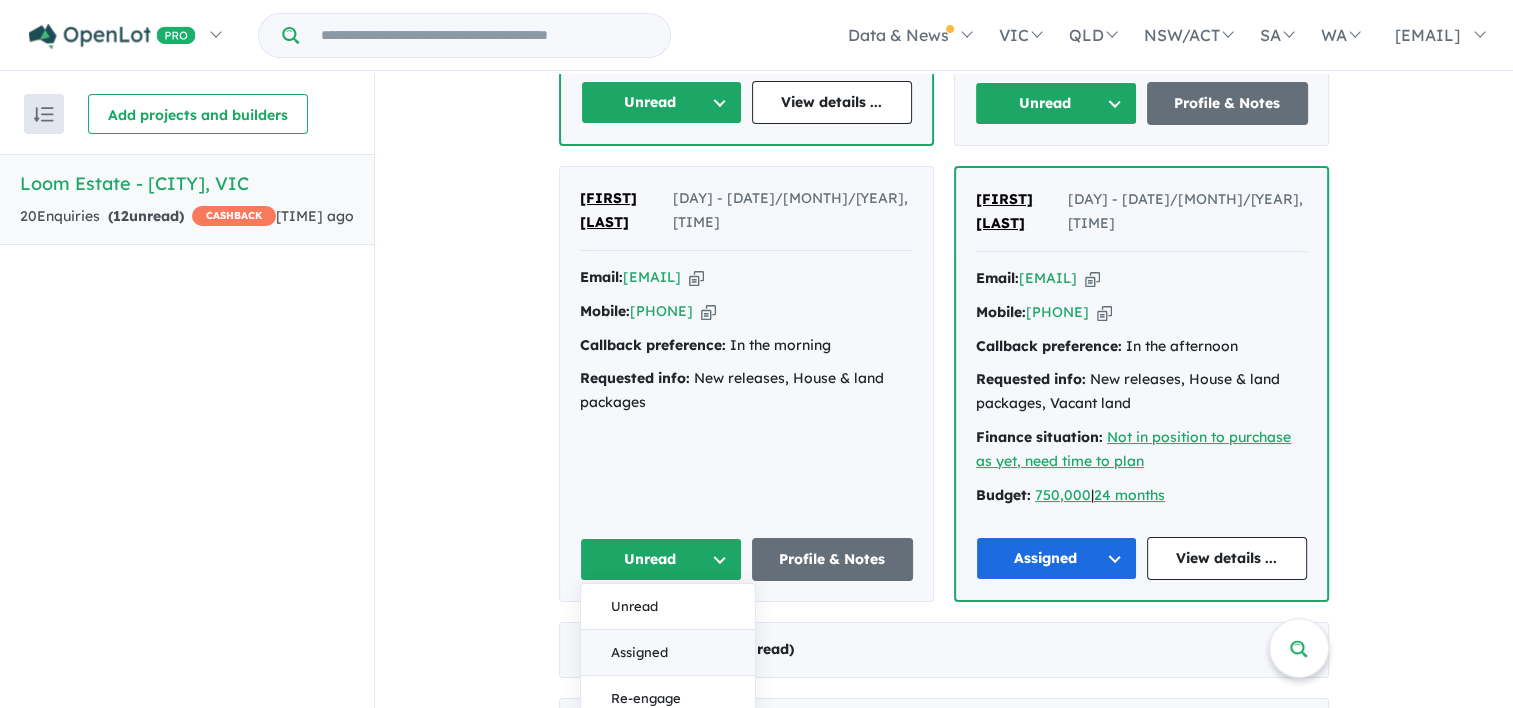 click on "Assigned" at bounding box center (668, 653) 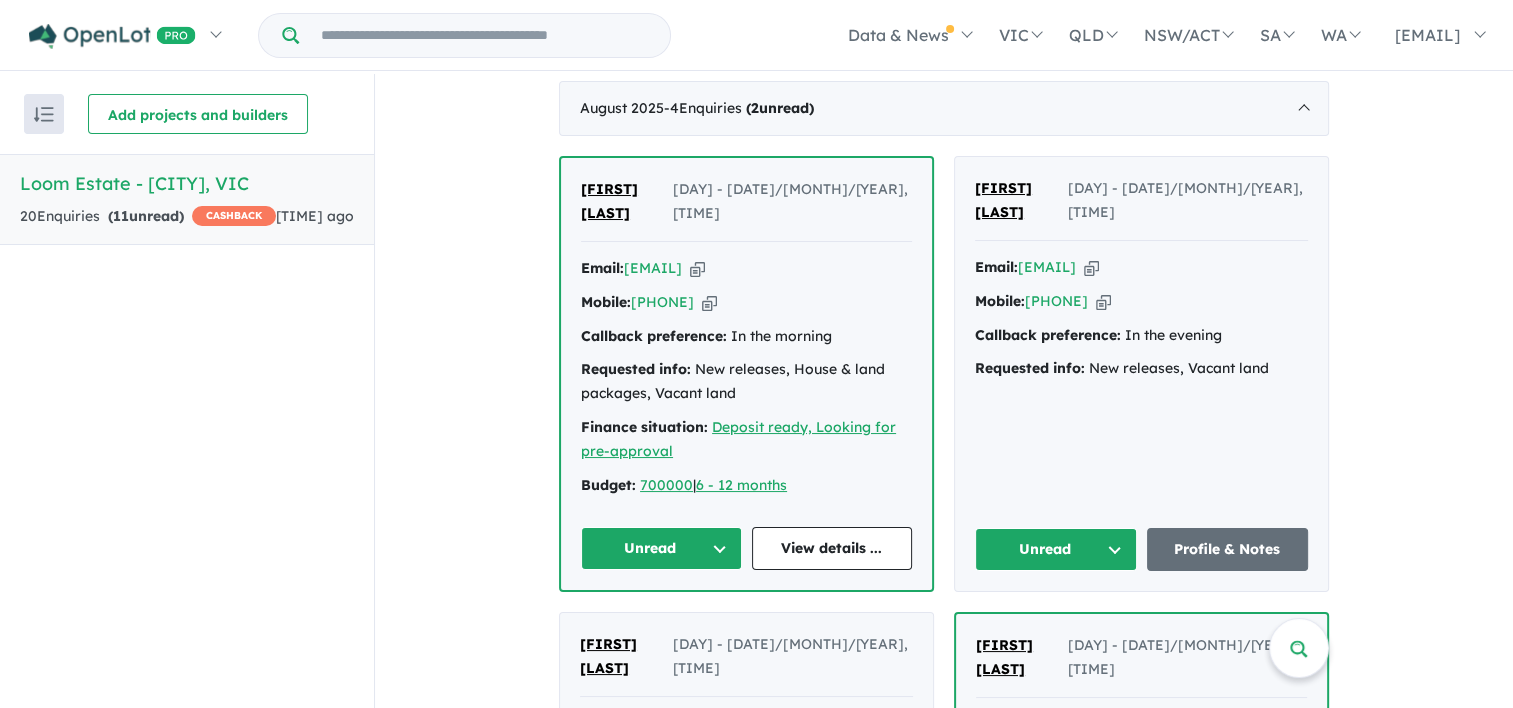 scroll, scrollTop: 784, scrollLeft: 0, axis: vertical 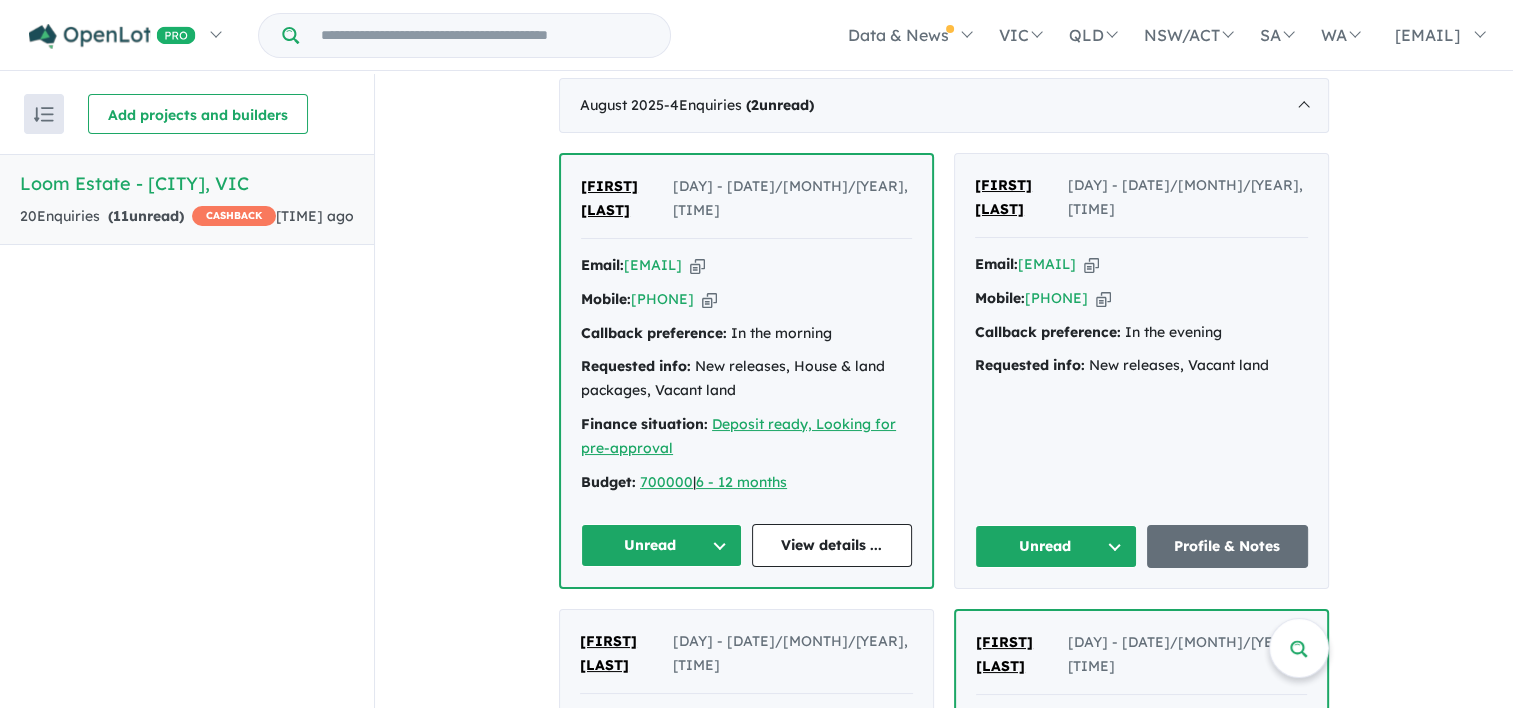 drag, startPoint x: 1172, startPoint y: 237, endPoint x: 1017, endPoint y: 245, distance: 155.20631 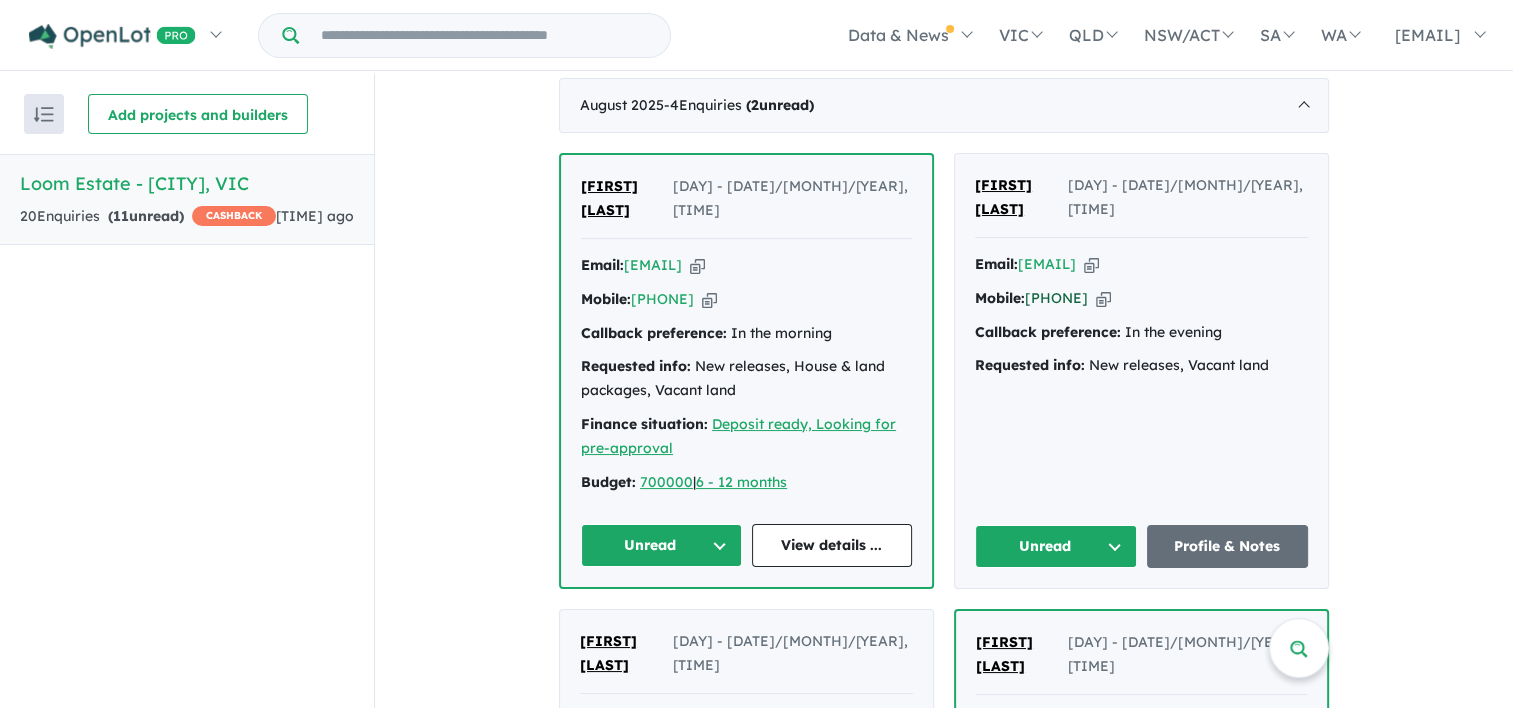 drag, startPoint x: 1133, startPoint y: 271, endPoint x: 1025, endPoint y: 273, distance: 108.01852 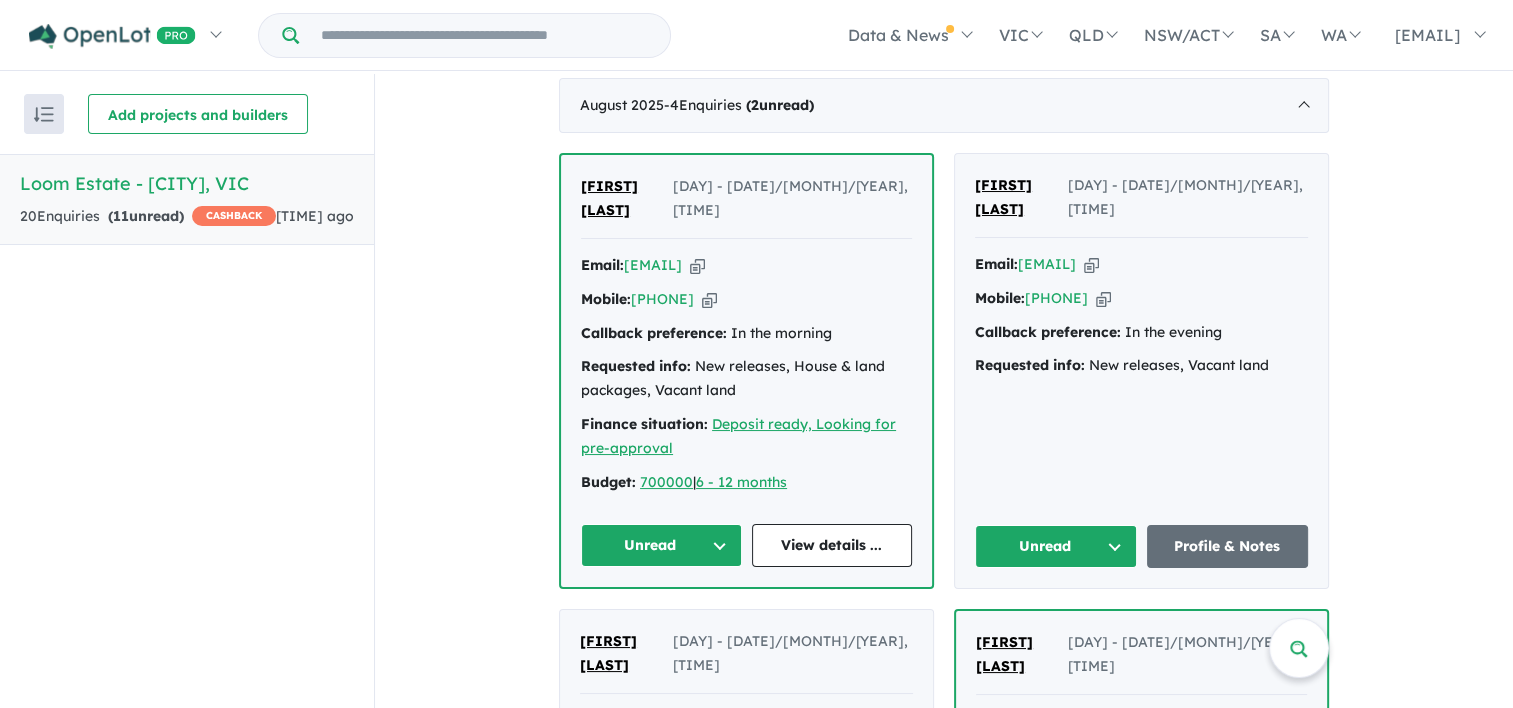 click on "Unread" at bounding box center [1056, 546] 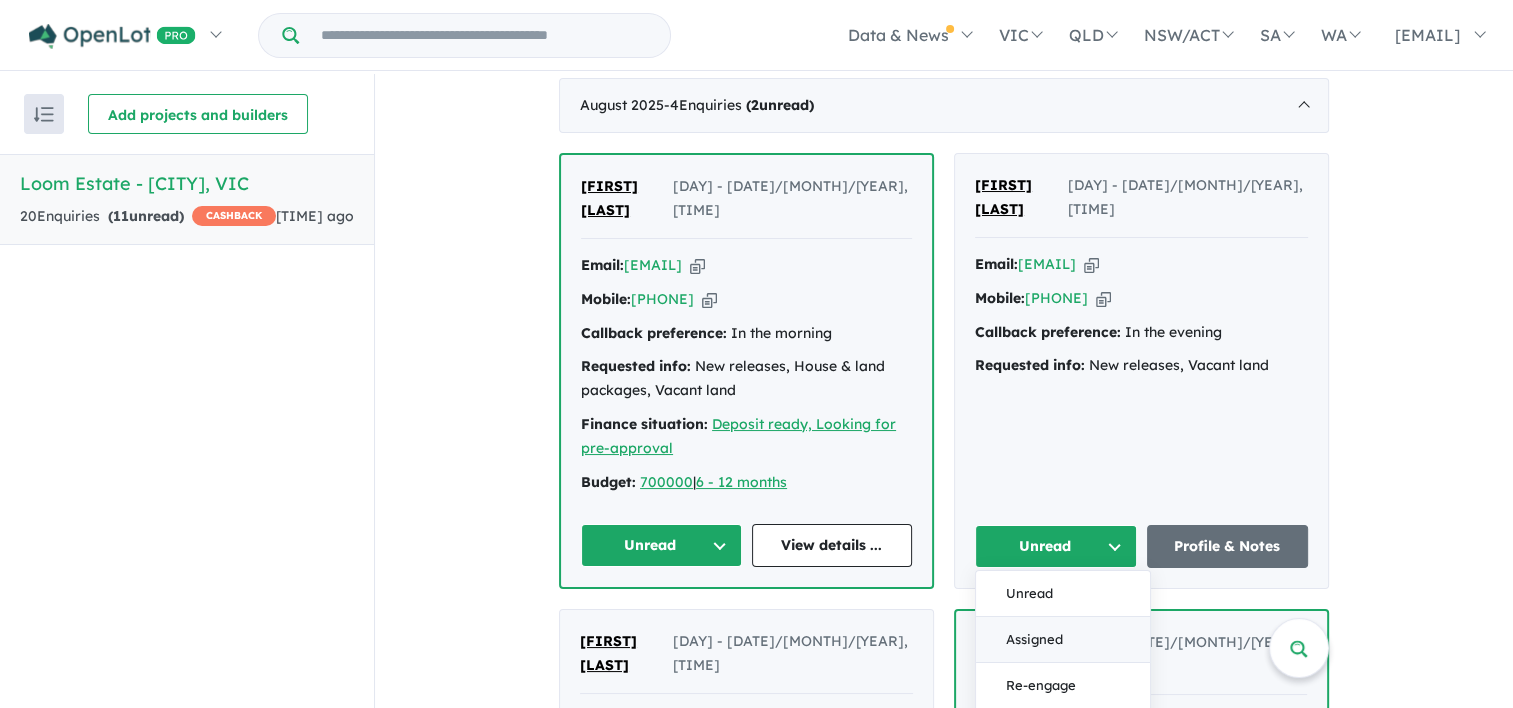 click on "Assigned" at bounding box center [1063, 640] 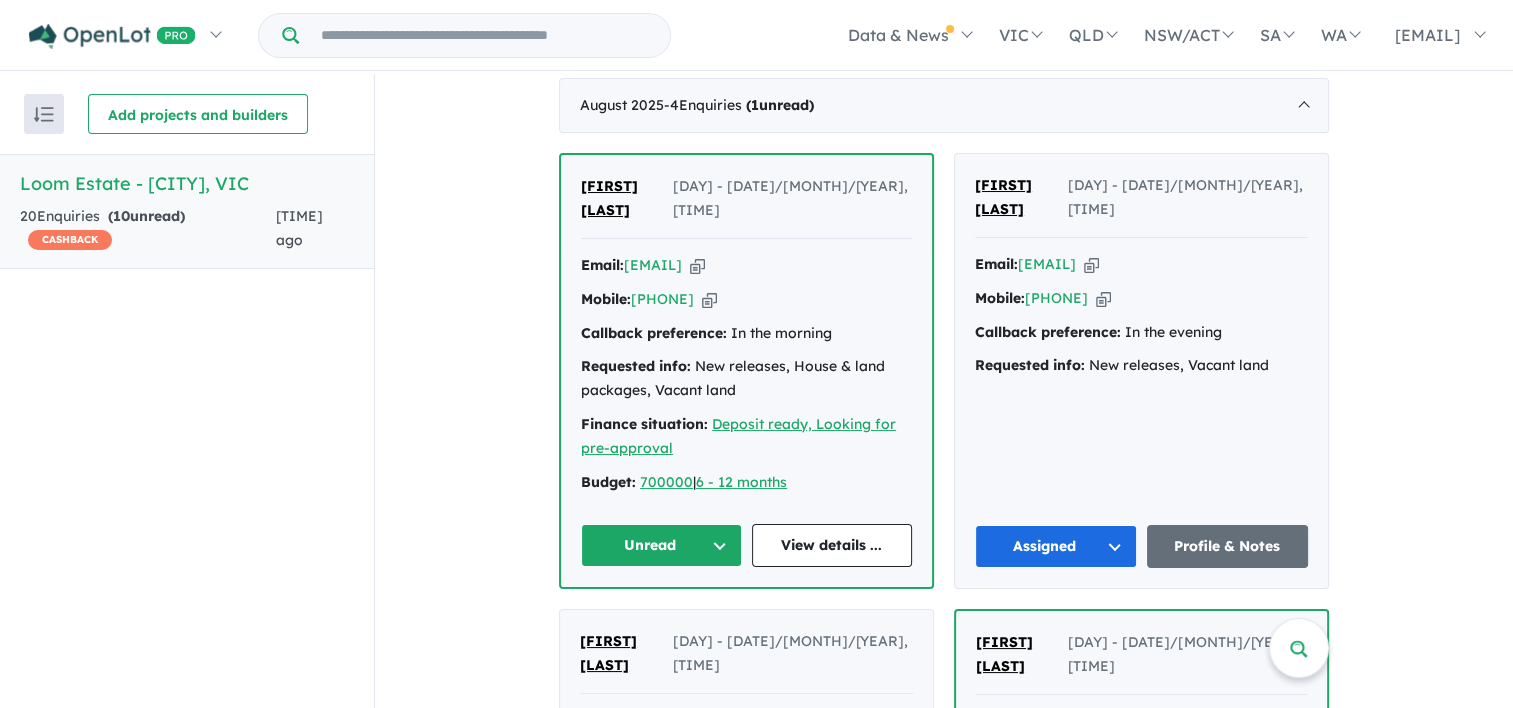 scroll, scrollTop: 3, scrollLeft: 0, axis: vertical 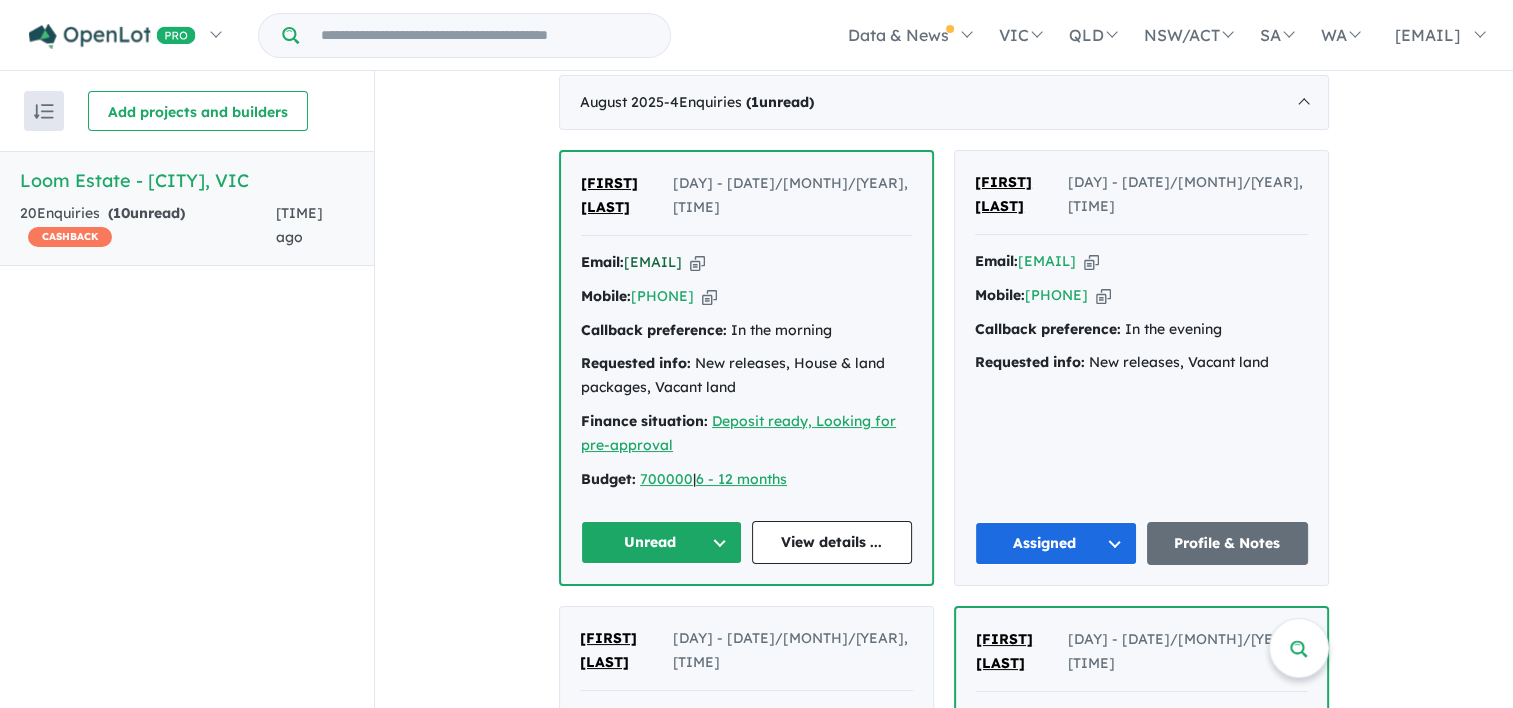 click on "[EMAIL]" at bounding box center [653, 262] 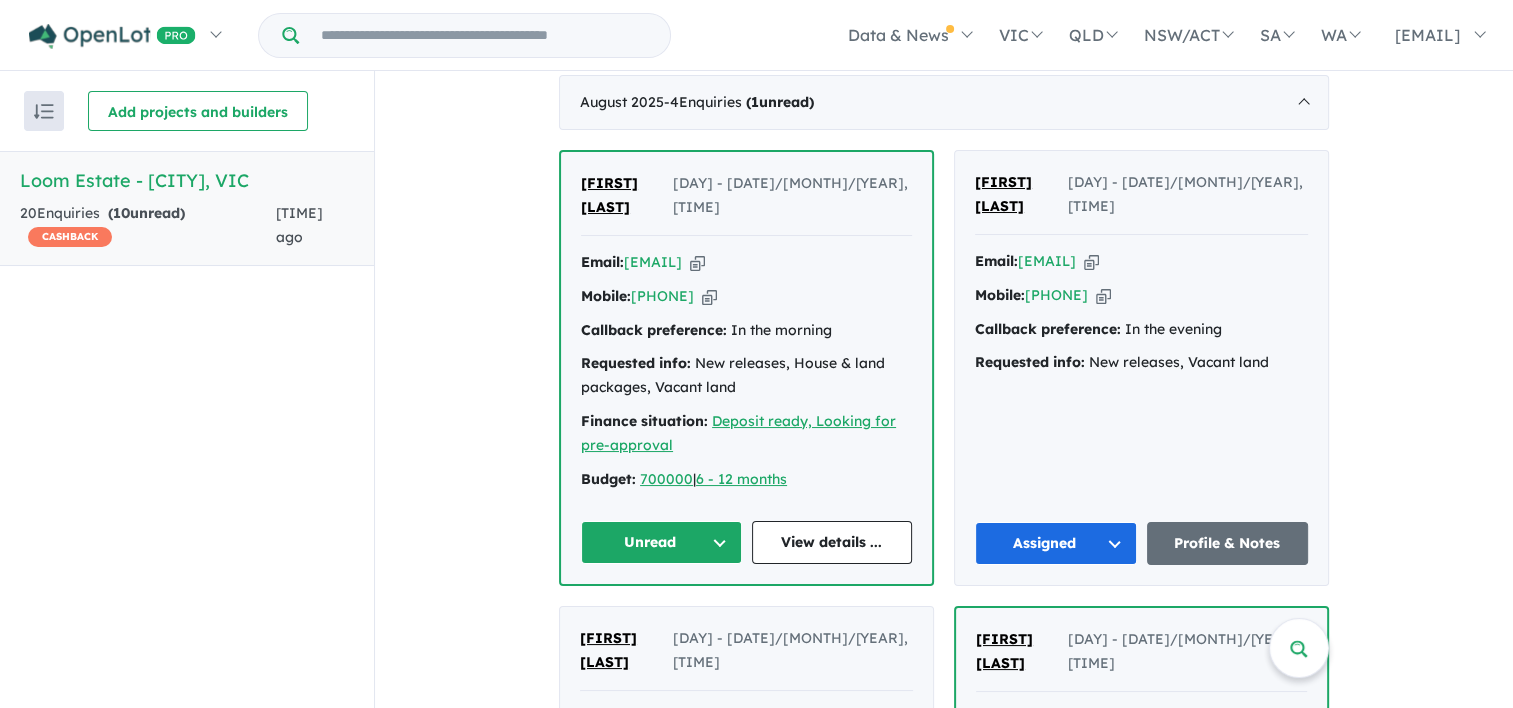 drag, startPoint x: 720, startPoint y: 292, endPoint x: 640, endPoint y: 260, distance: 86.162636 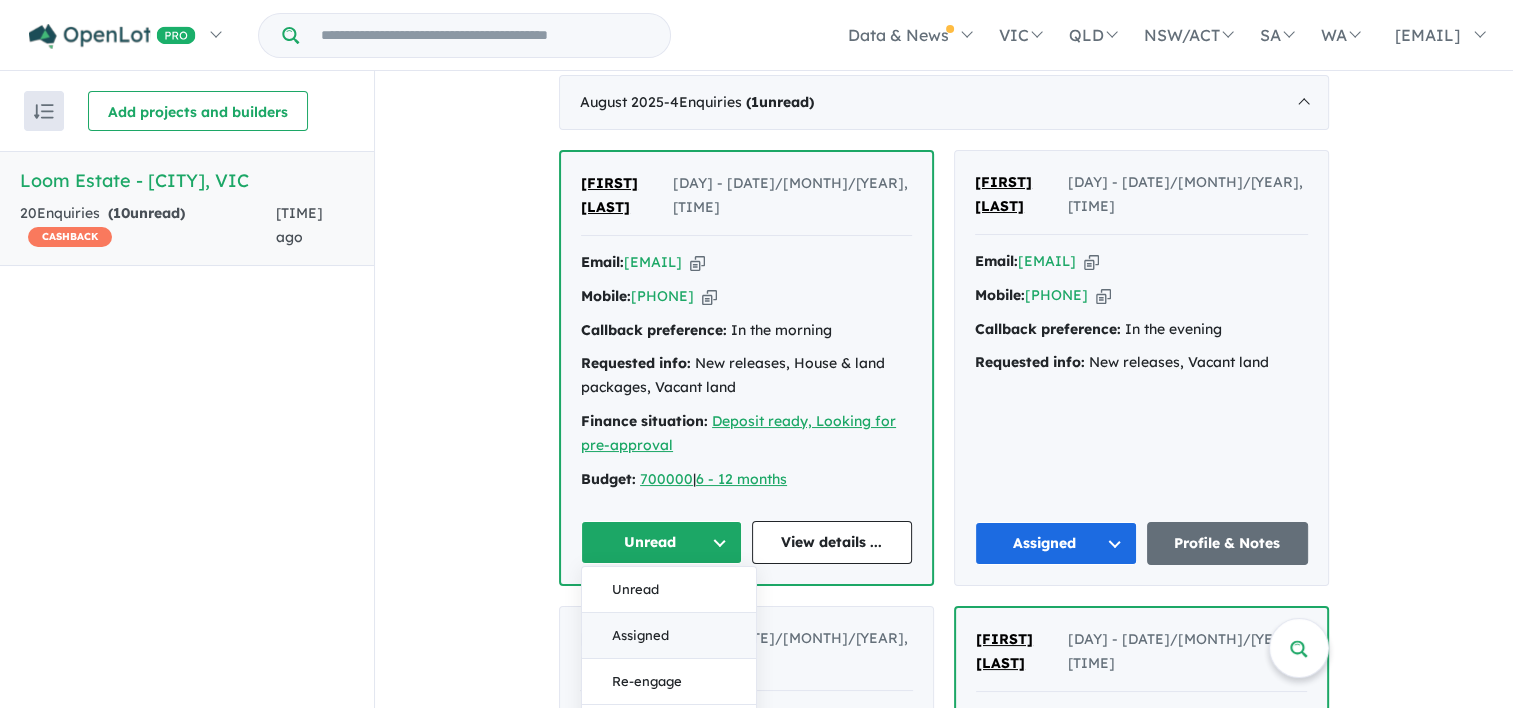 click on "Assigned" at bounding box center [669, 636] 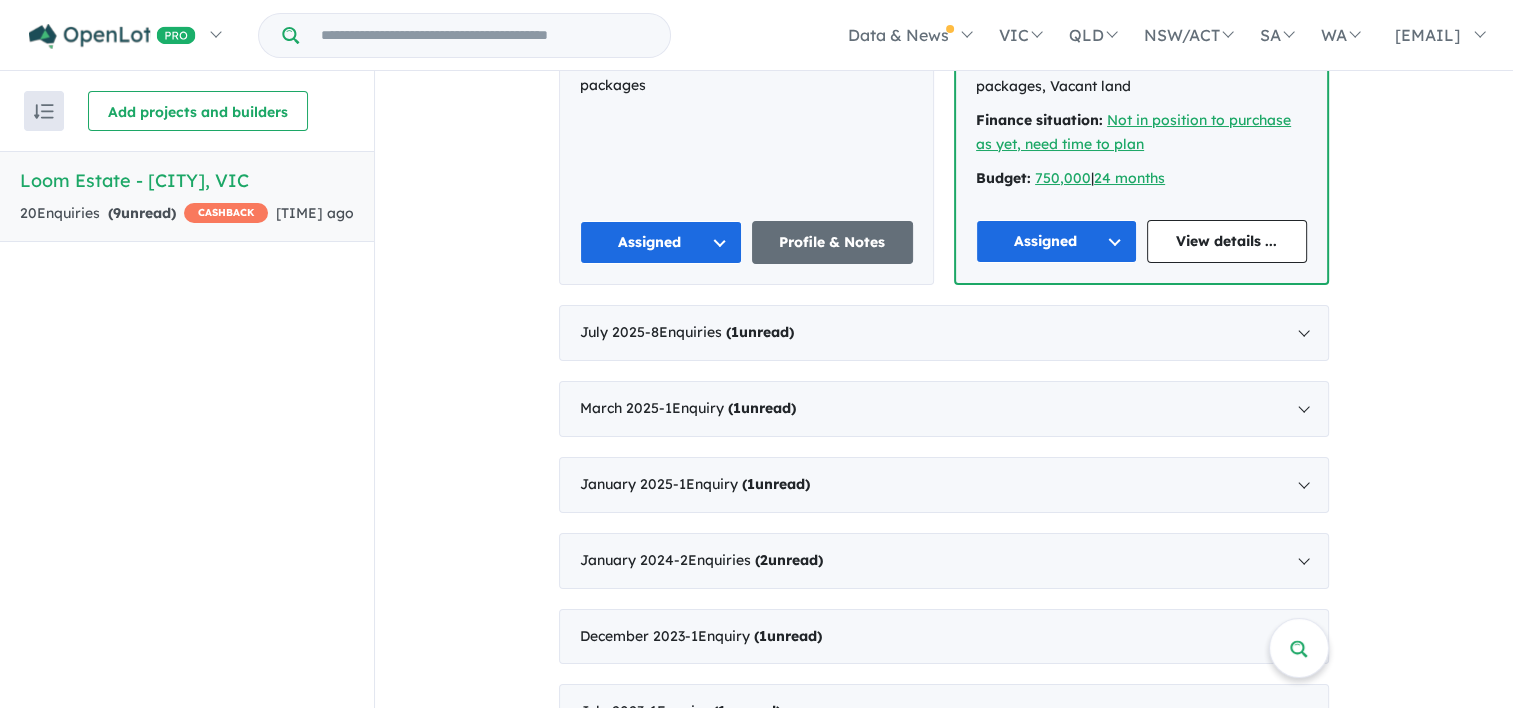 scroll, scrollTop: 1544, scrollLeft: 0, axis: vertical 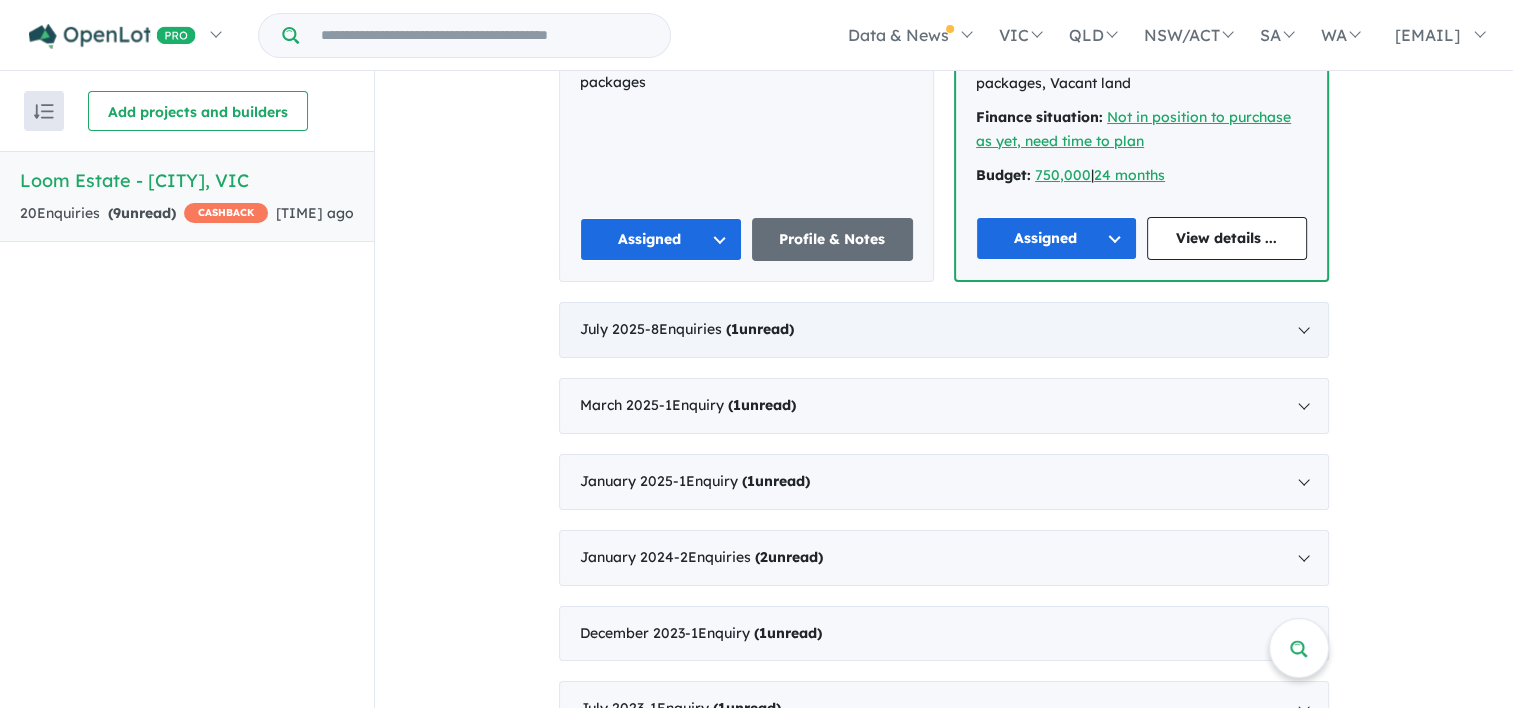 click on "July 2025  -  8  Enquir ies   ( 1  unread)" at bounding box center [944, 330] 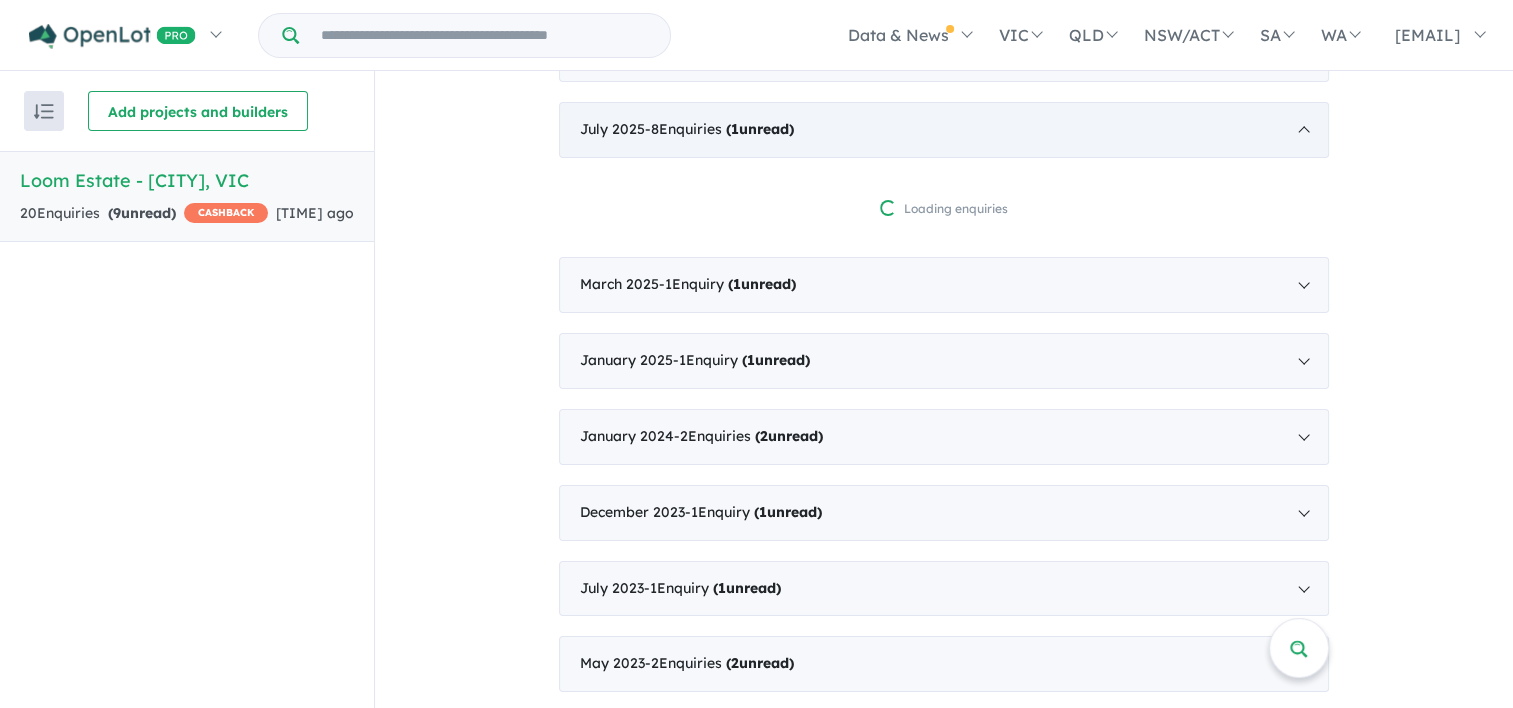 scroll, scrollTop: 844, scrollLeft: 0, axis: vertical 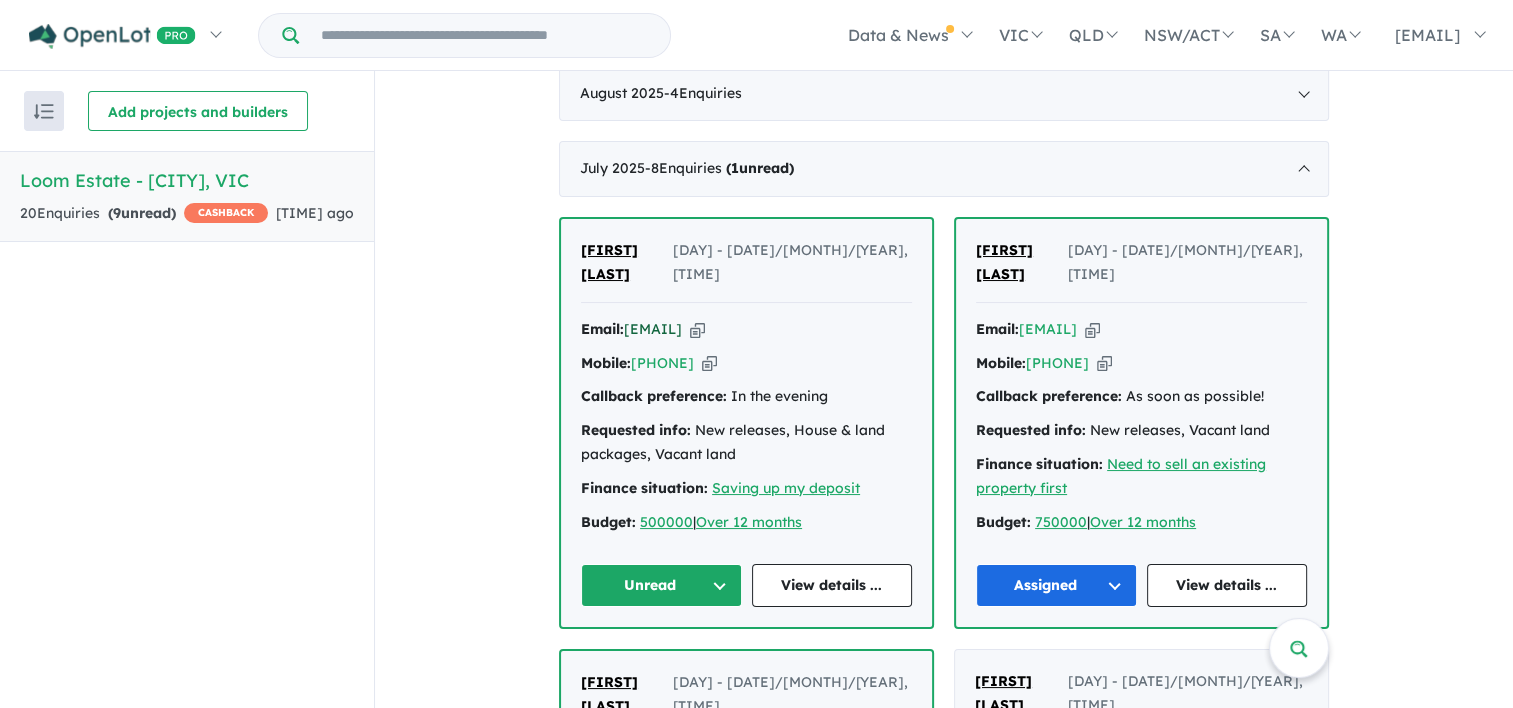 drag, startPoint x: 794, startPoint y: 300, endPoint x: 624, endPoint y: 303, distance: 170.02647 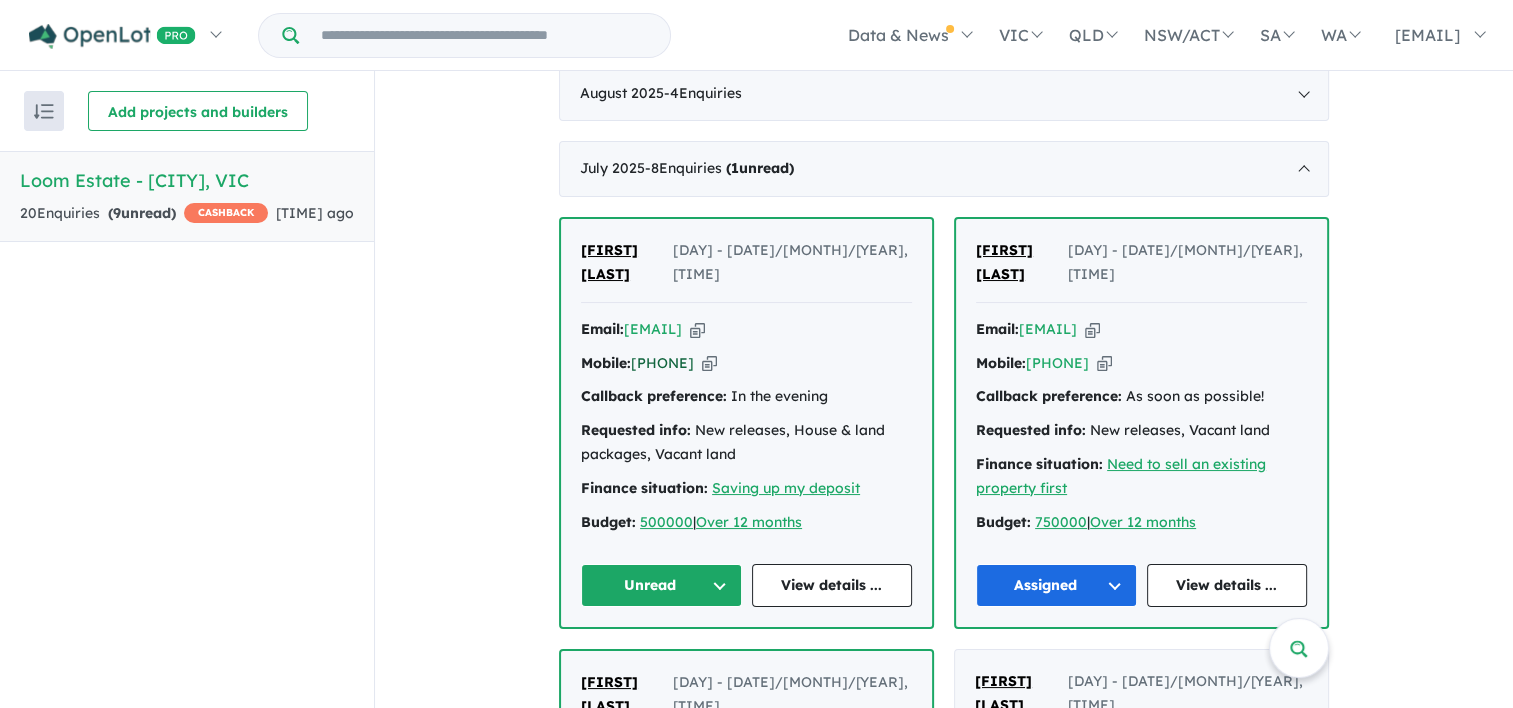 drag, startPoint x: 740, startPoint y: 338, endPoint x: 641, endPoint y: 337, distance: 99.00505 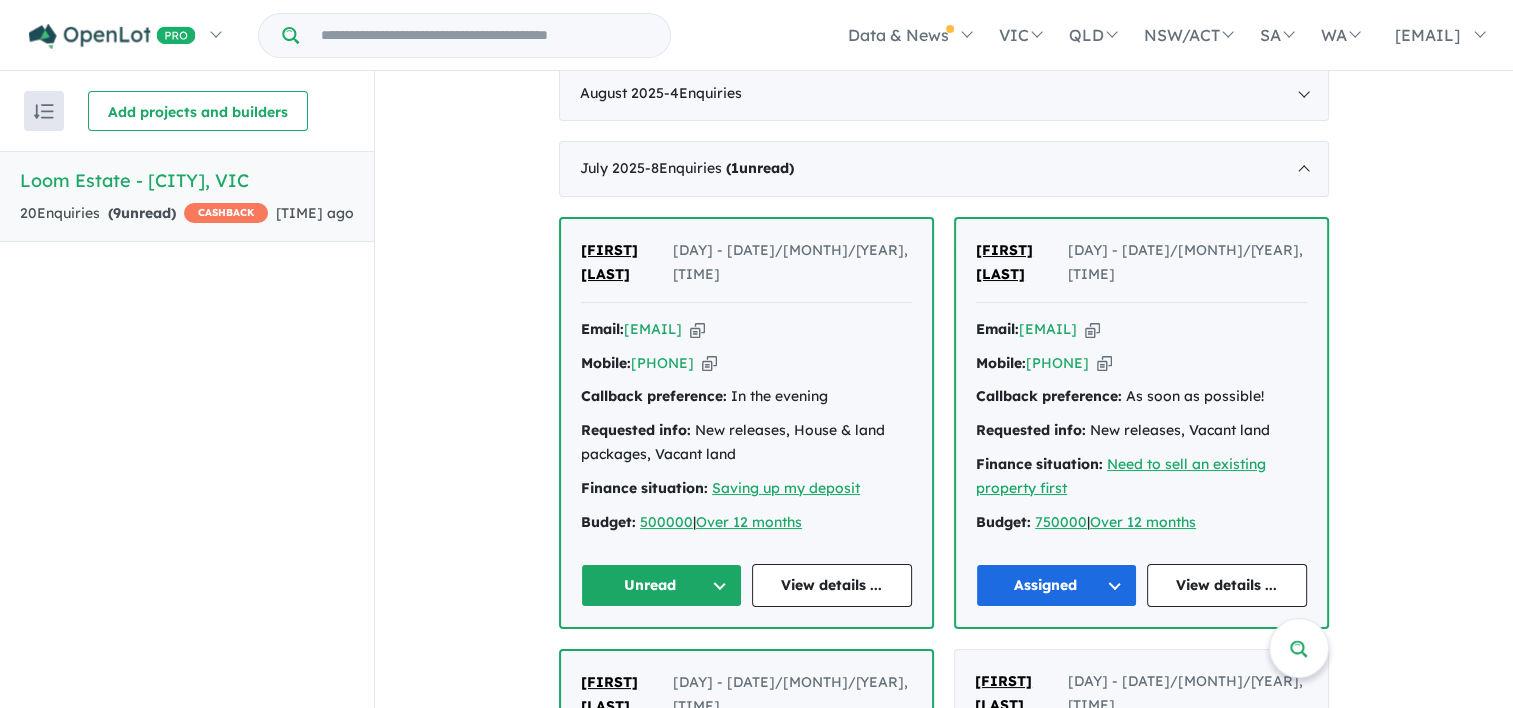 click on "Unread" at bounding box center [661, 585] 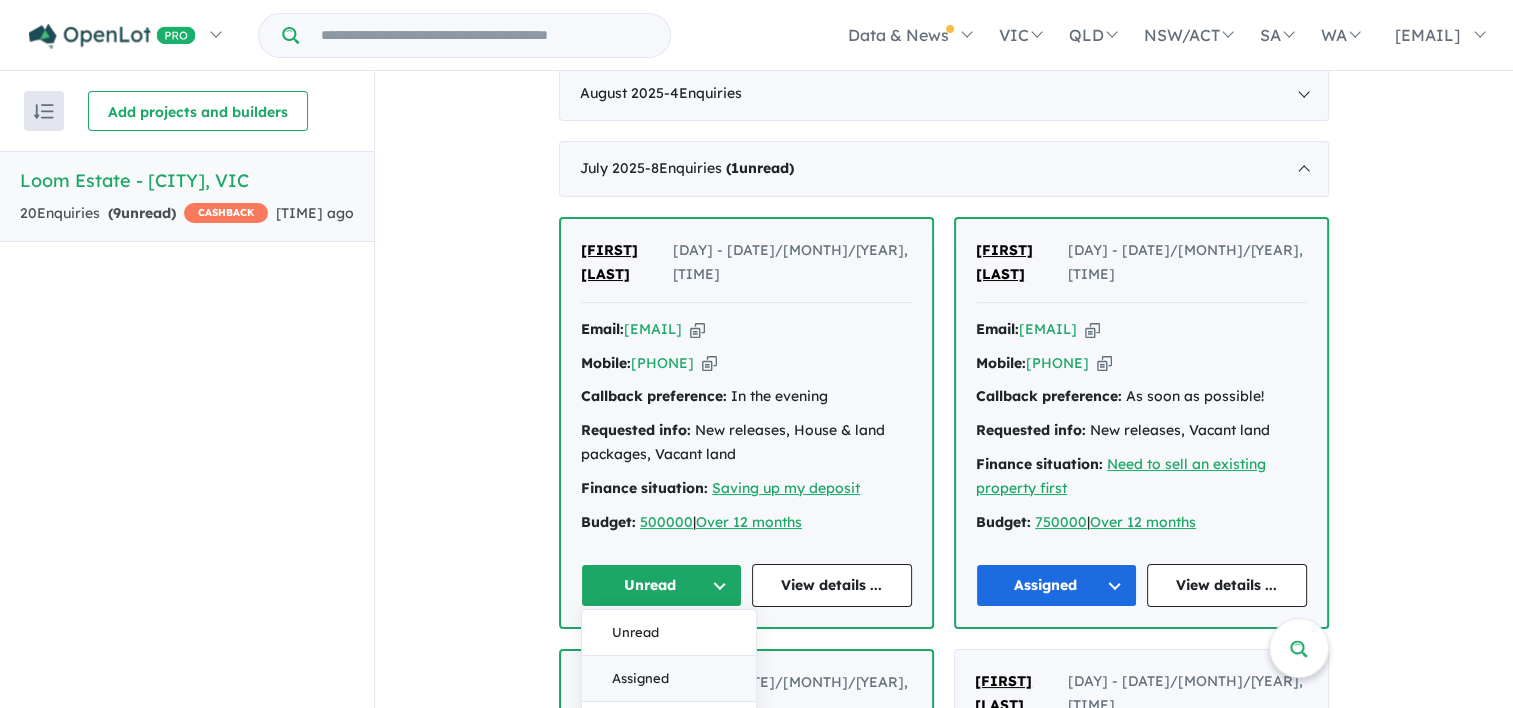 click on "Assigned" at bounding box center [669, 679] 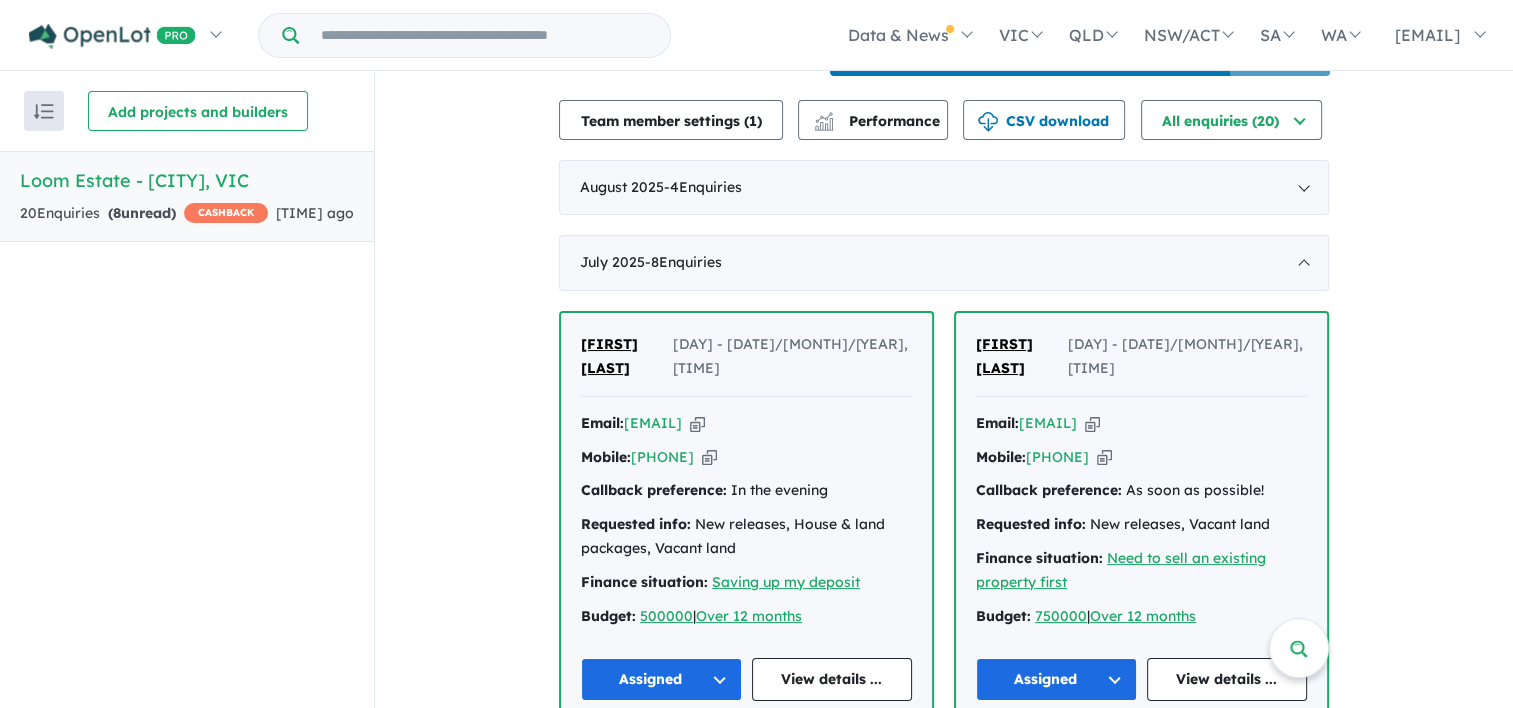scroll, scrollTop: 680, scrollLeft: 0, axis: vertical 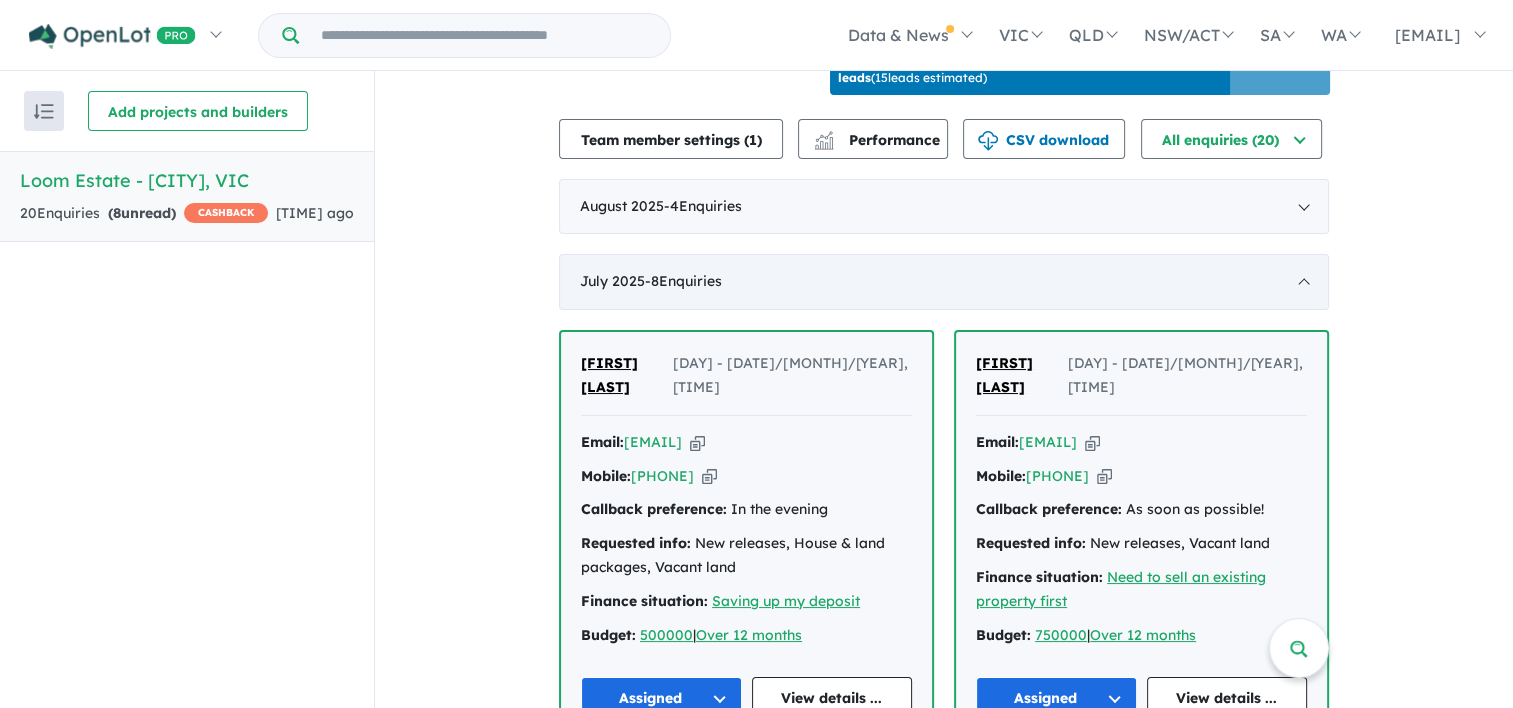 click on "July 2025  -  8  Enquir ies   ( 0  unread)" at bounding box center [944, 282] 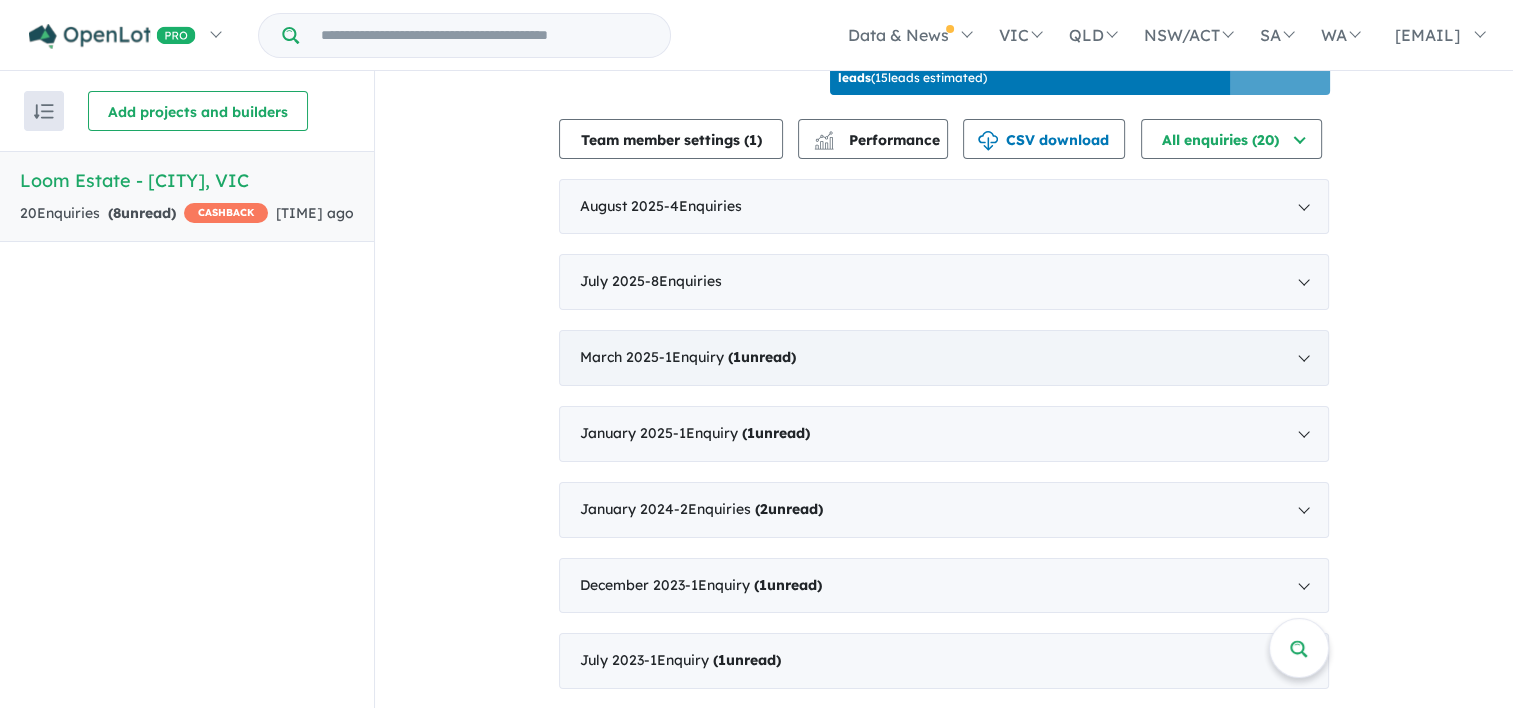 click on "March 2025  -  1  Enquir y   ( 1  unread)" at bounding box center [944, 358] 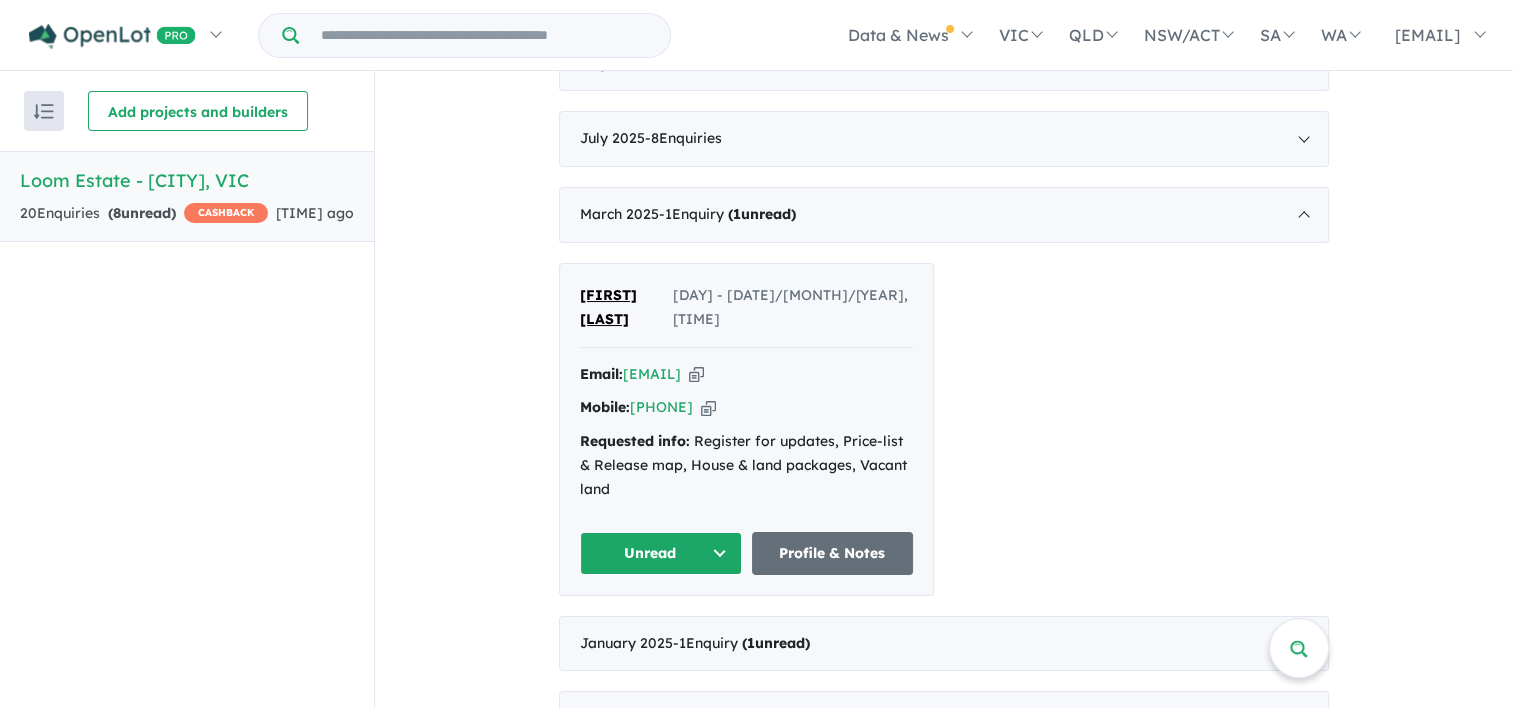 scroll, scrollTop: 830, scrollLeft: 0, axis: vertical 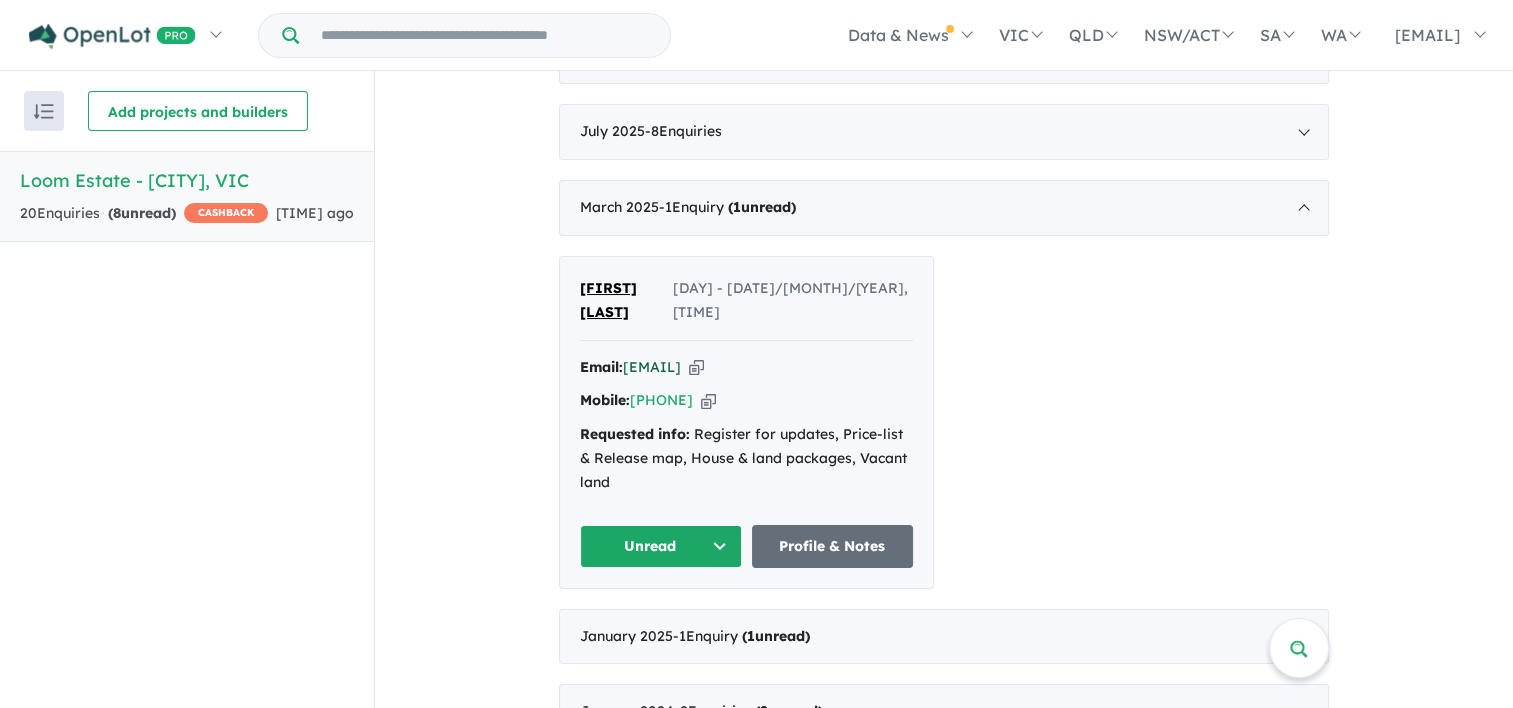 click on "nicole.wishart@hotmail.com" at bounding box center [652, 367] 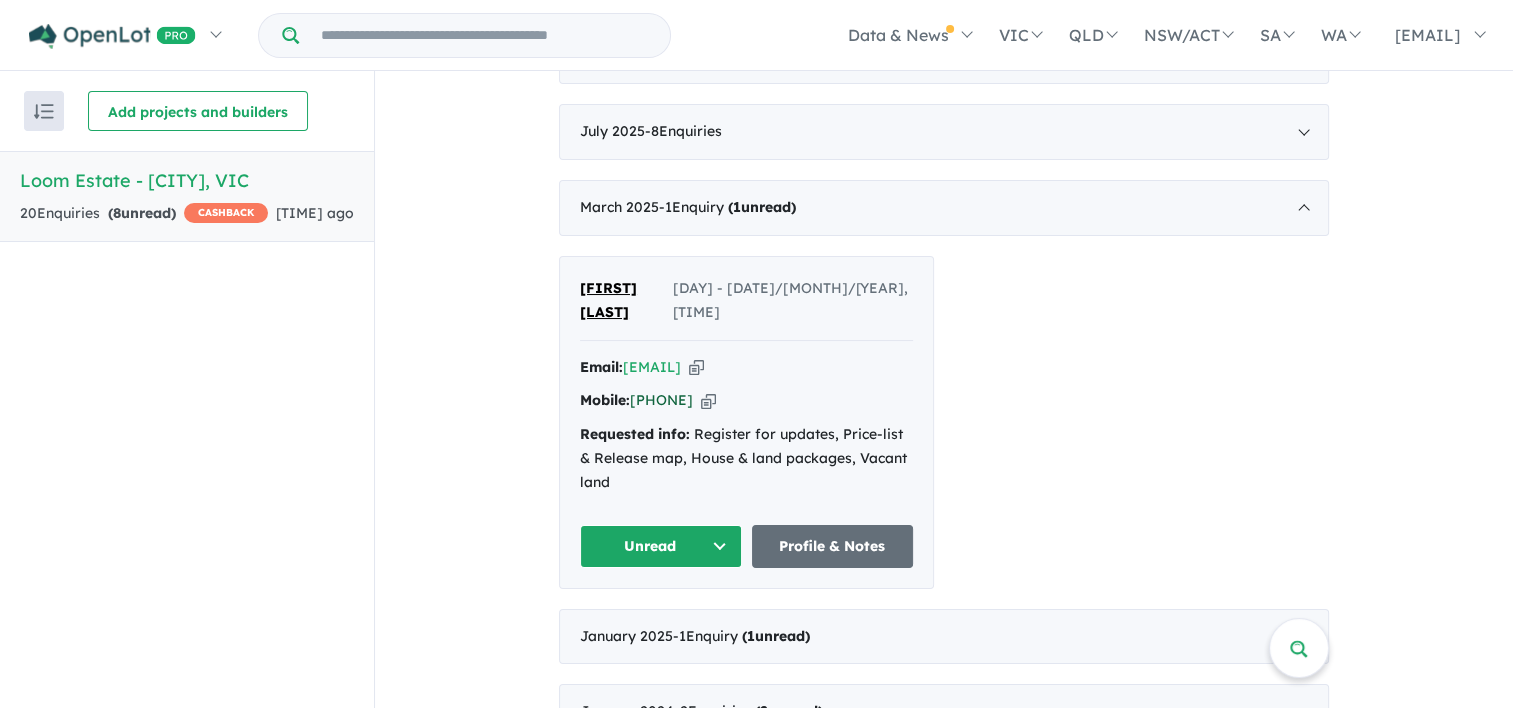 drag, startPoint x: 735, startPoint y: 373, endPoint x: 633, endPoint y: 374, distance: 102.0049 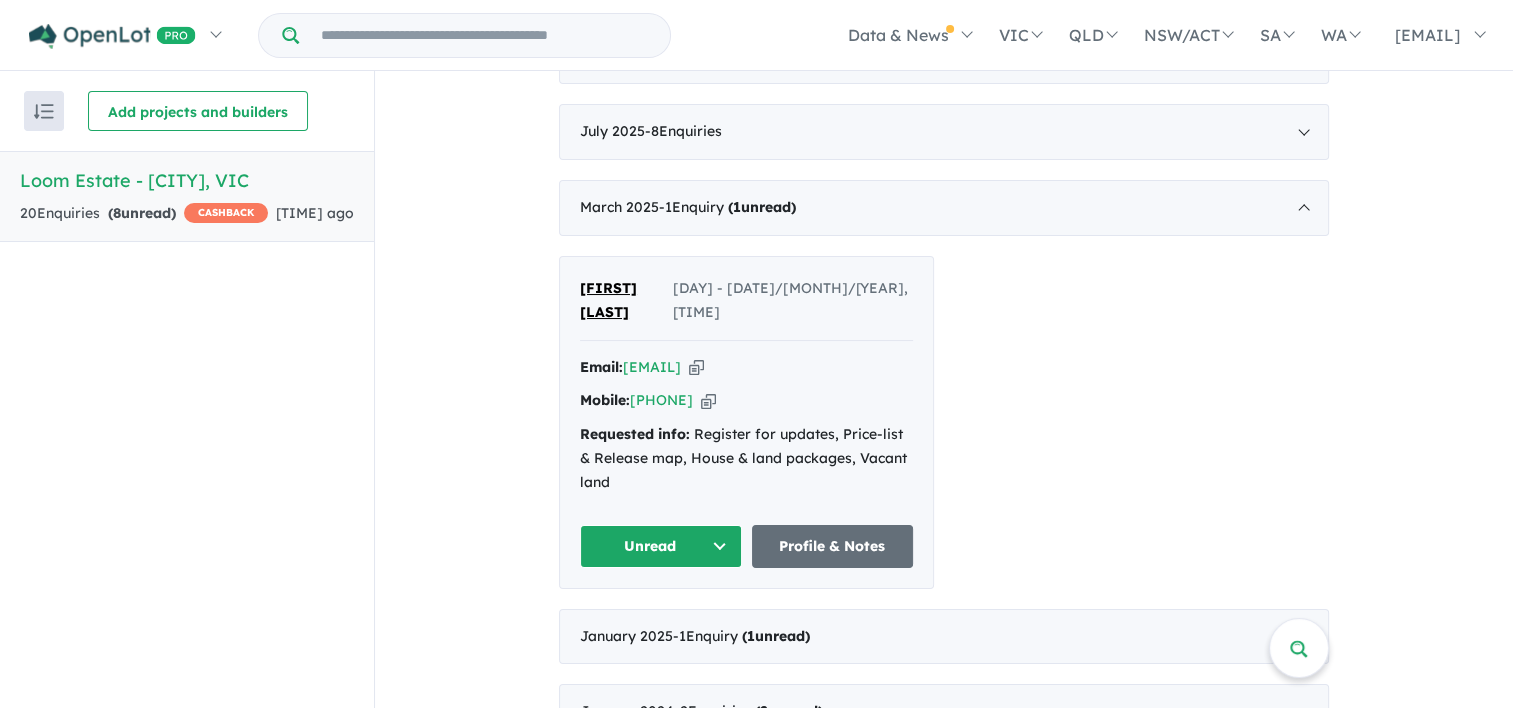 click on "Unread" at bounding box center [661, 546] 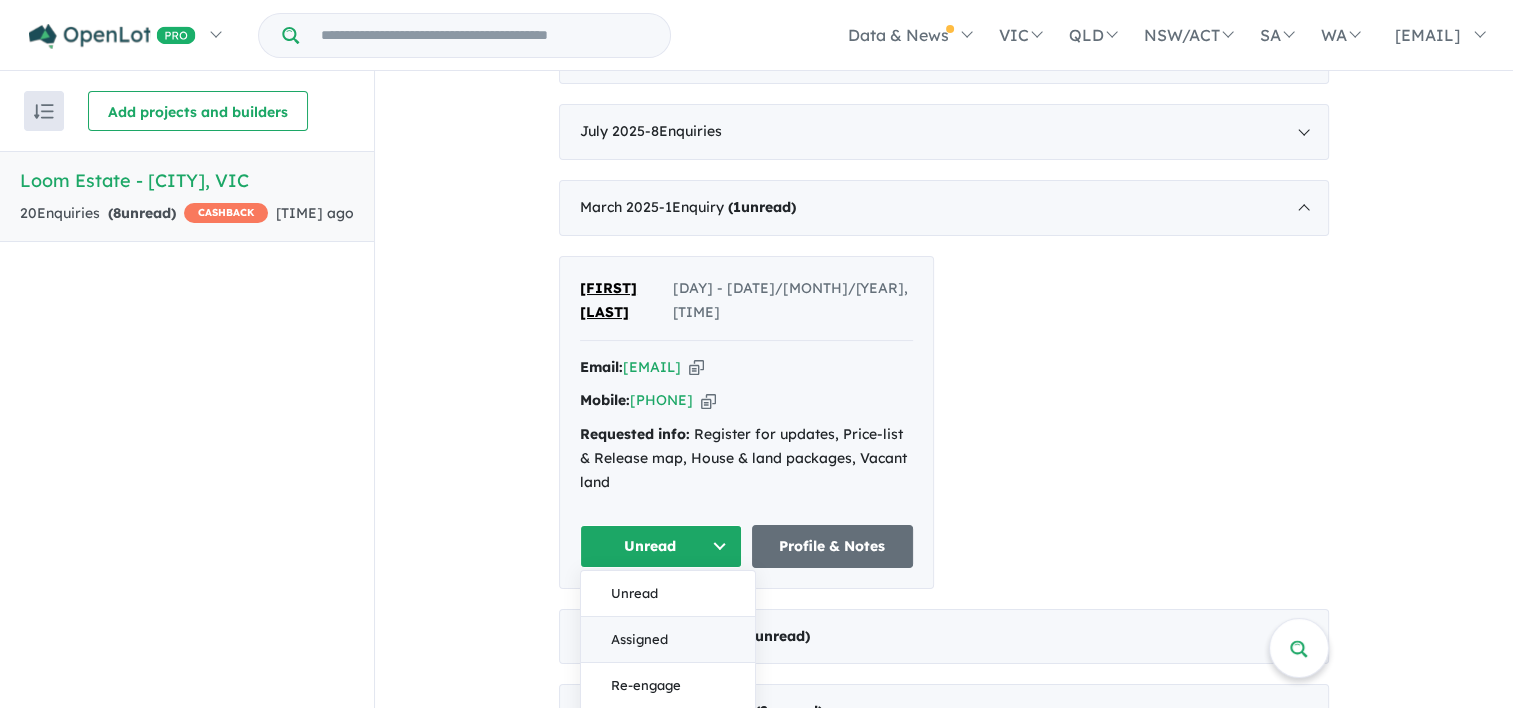 click on "Assigned" at bounding box center (668, 639) 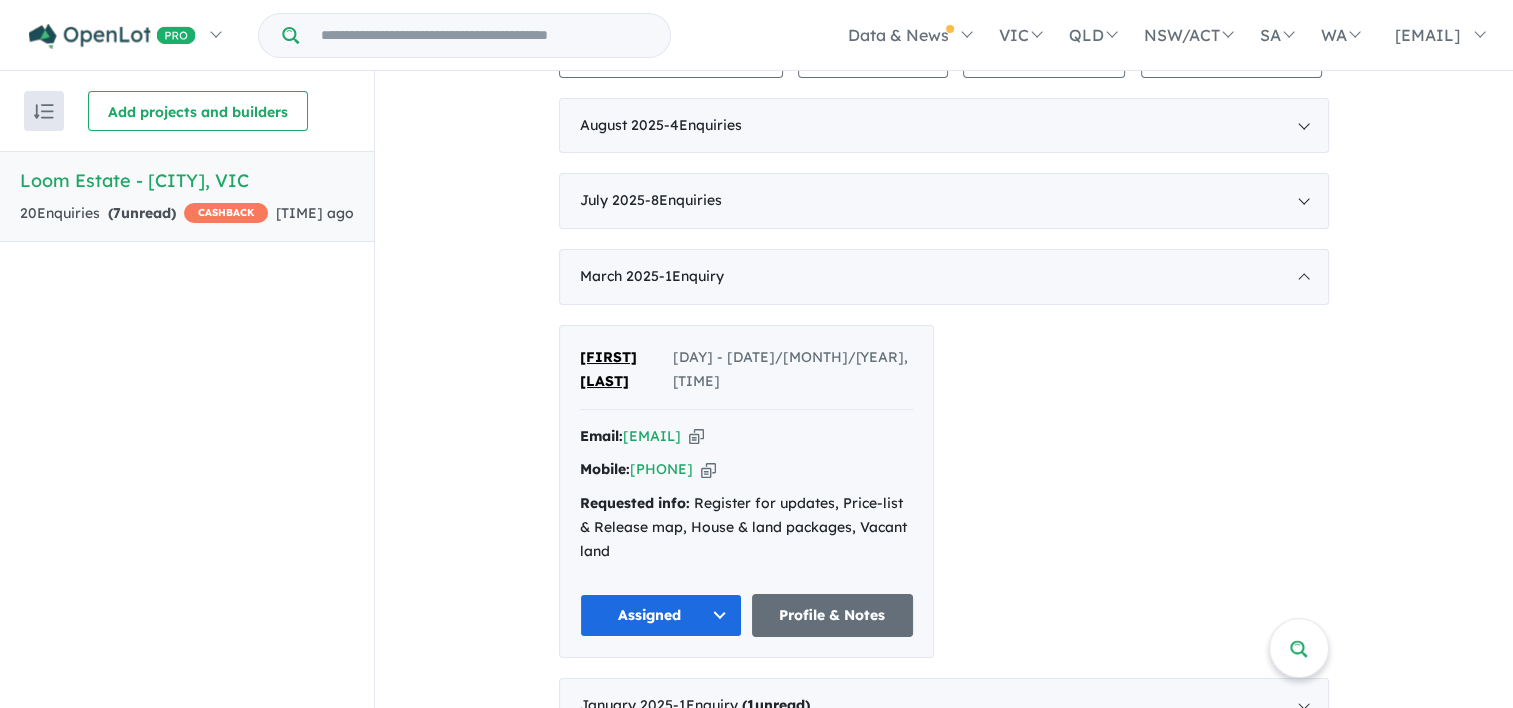 scroll, scrollTop: 758, scrollLeft: 0, axis: vertical 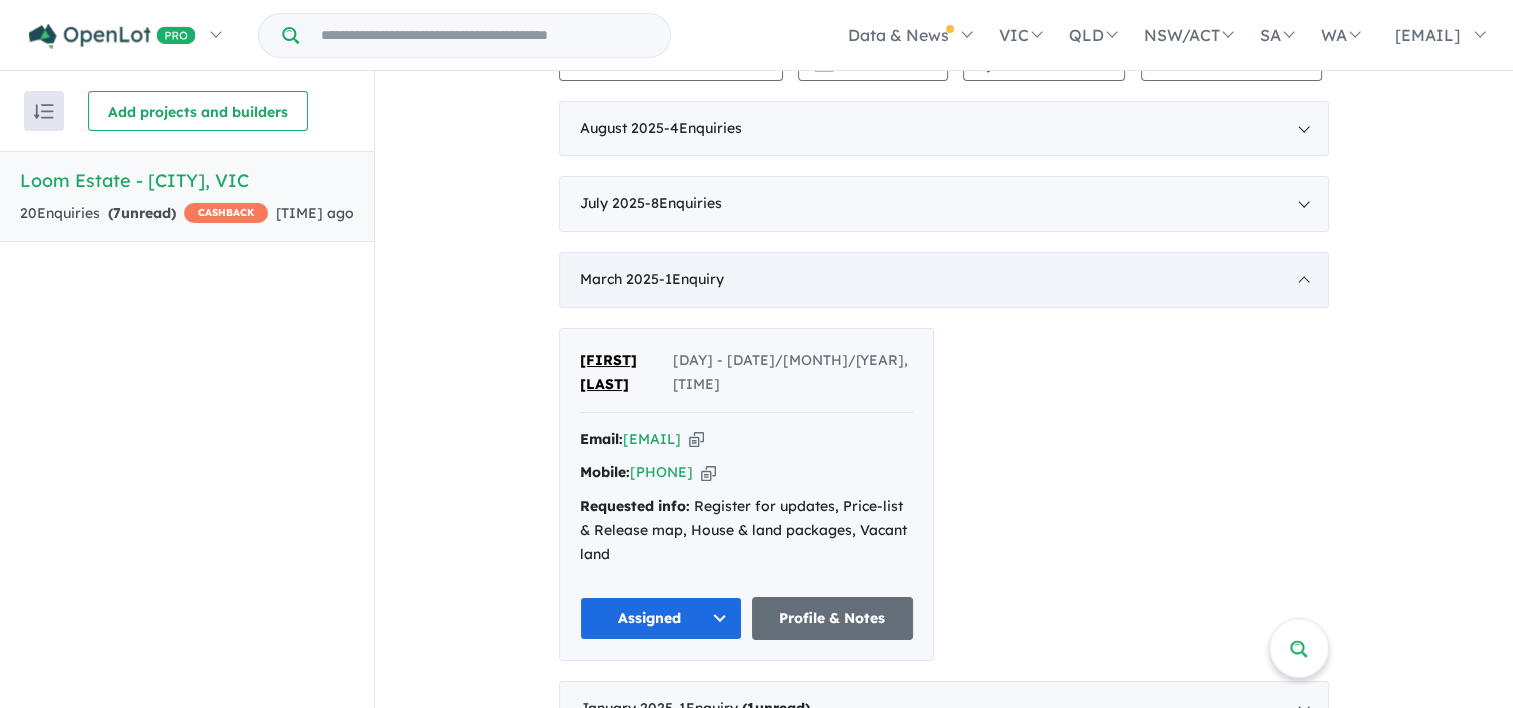 click on "March 2025  -  1  Enquir y   ( 0  unread)" at bounding box center (944, 280) 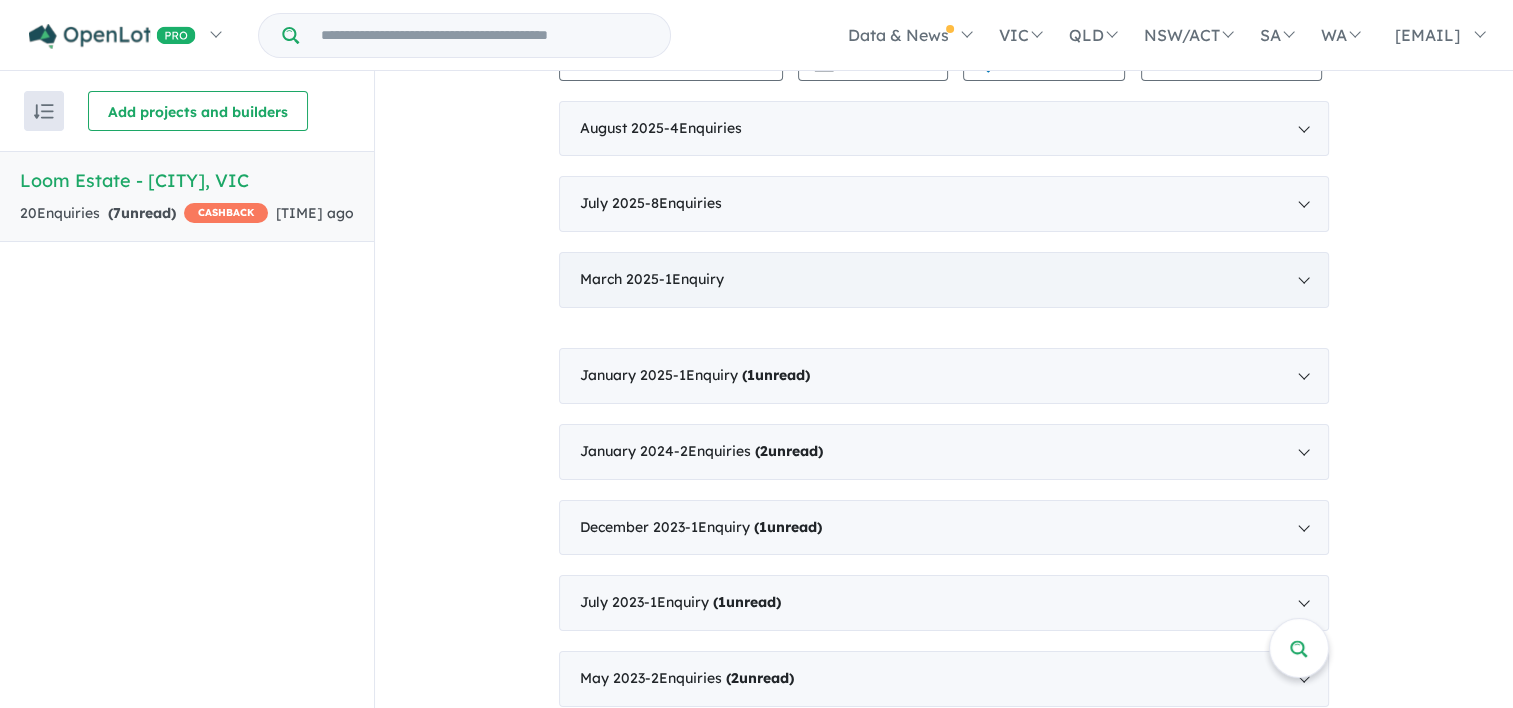 scroll, scrollTop: 753, scrollLeft: 0, axis: vertical 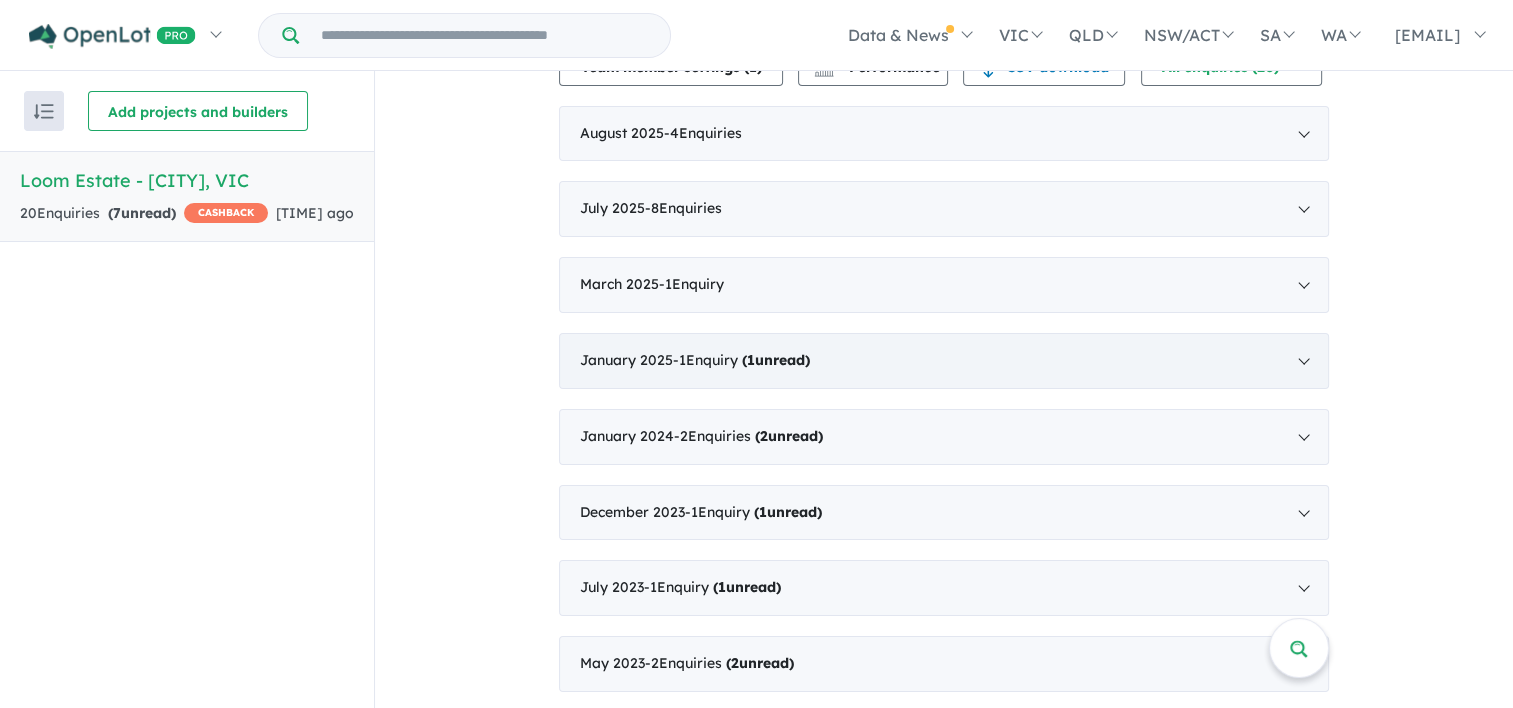 click on "January 2025  -  1  Enquir y   ( 1  unread)" at bounding box center [944, 361] 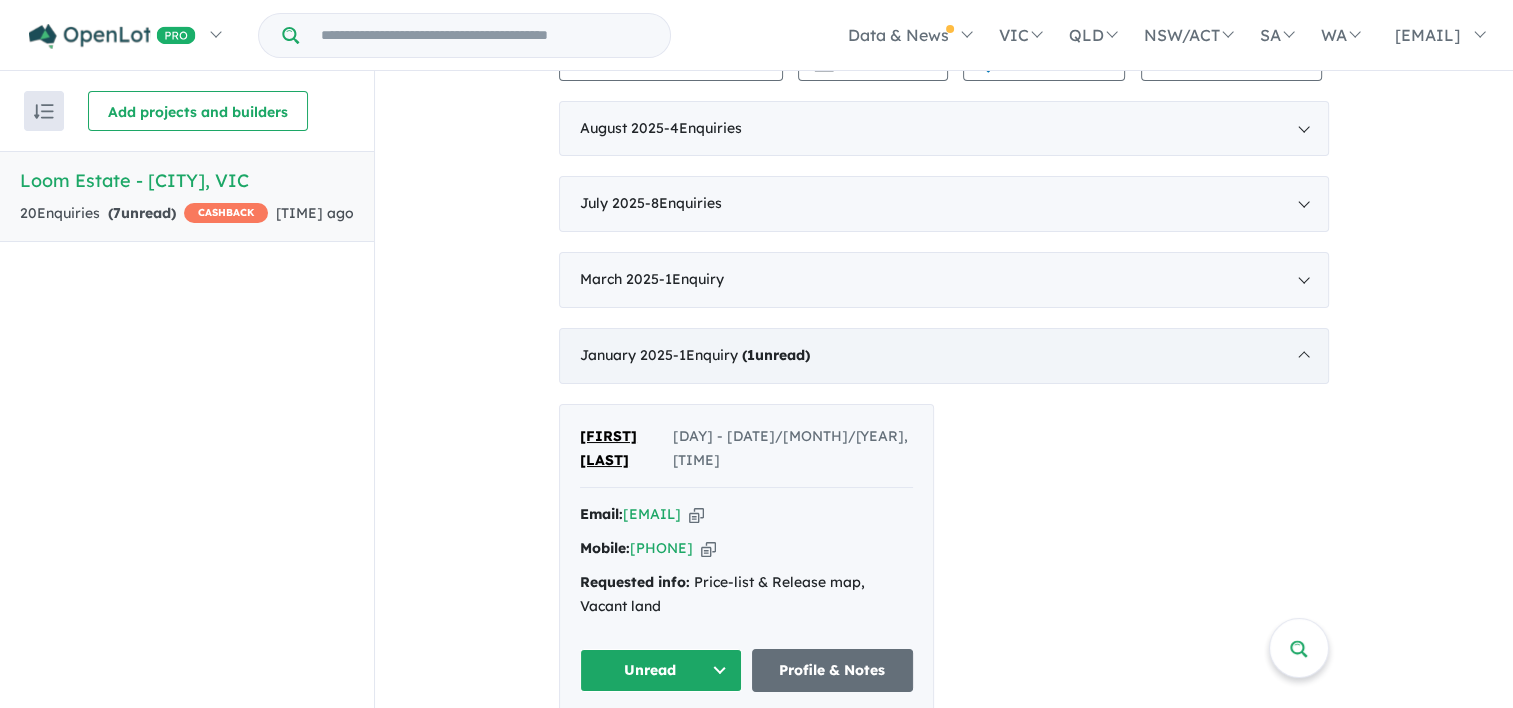 click on "January 2025  -  1  Enquir y   ( 1  unread)" at bounding box center [944, 356] 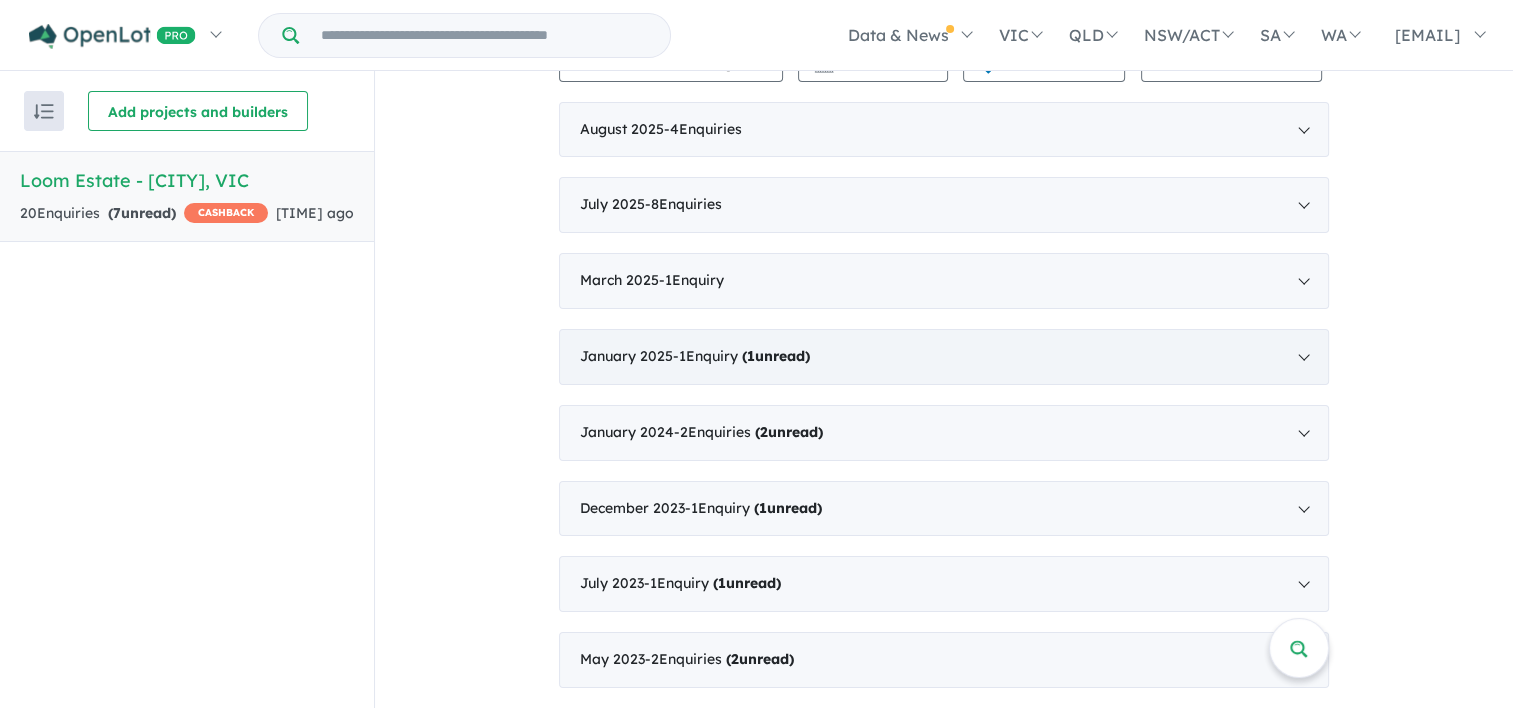 scroll, scrollTop: 753, scrollLeft: 0, axis: vertical 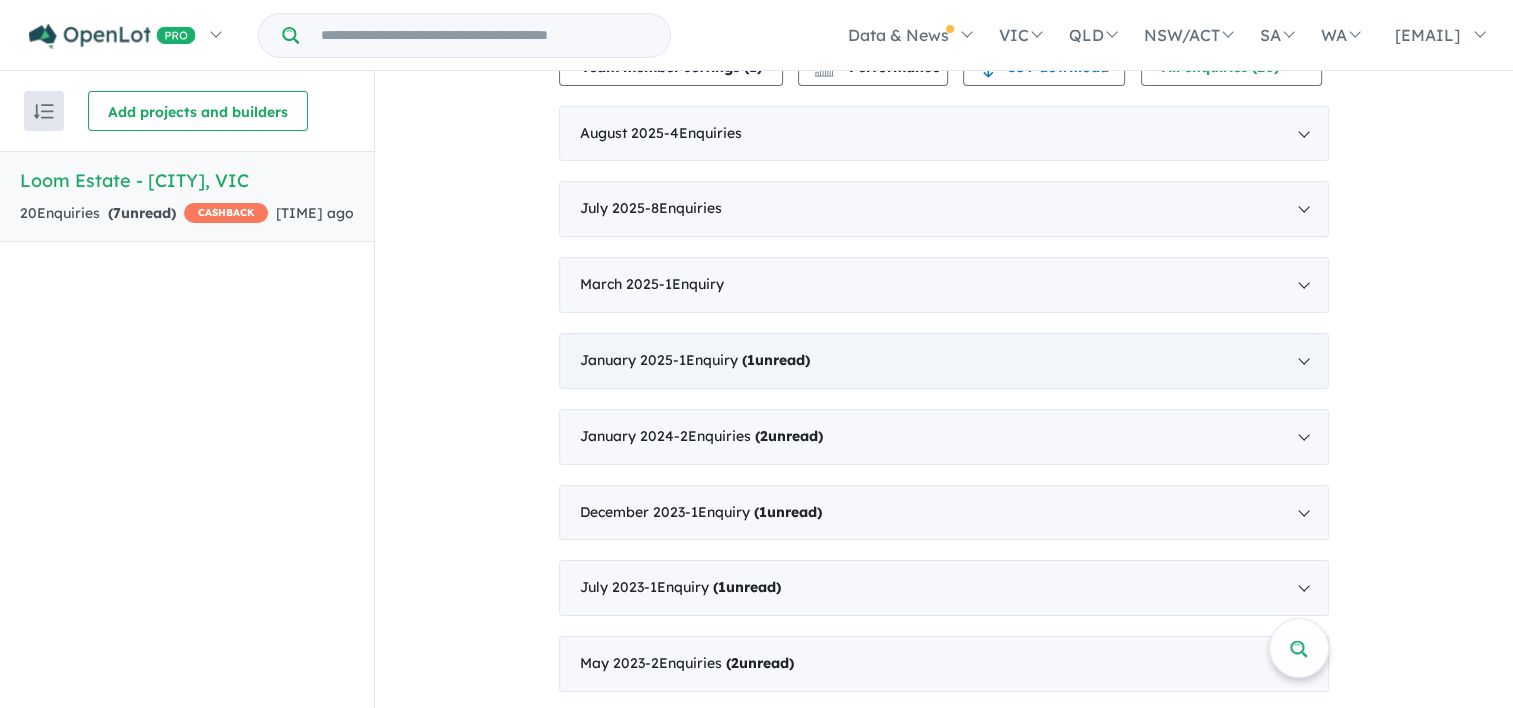 click on "January 2025  -  1  Enquir y   ( 1  unread)" at bounding box center (944, 361) 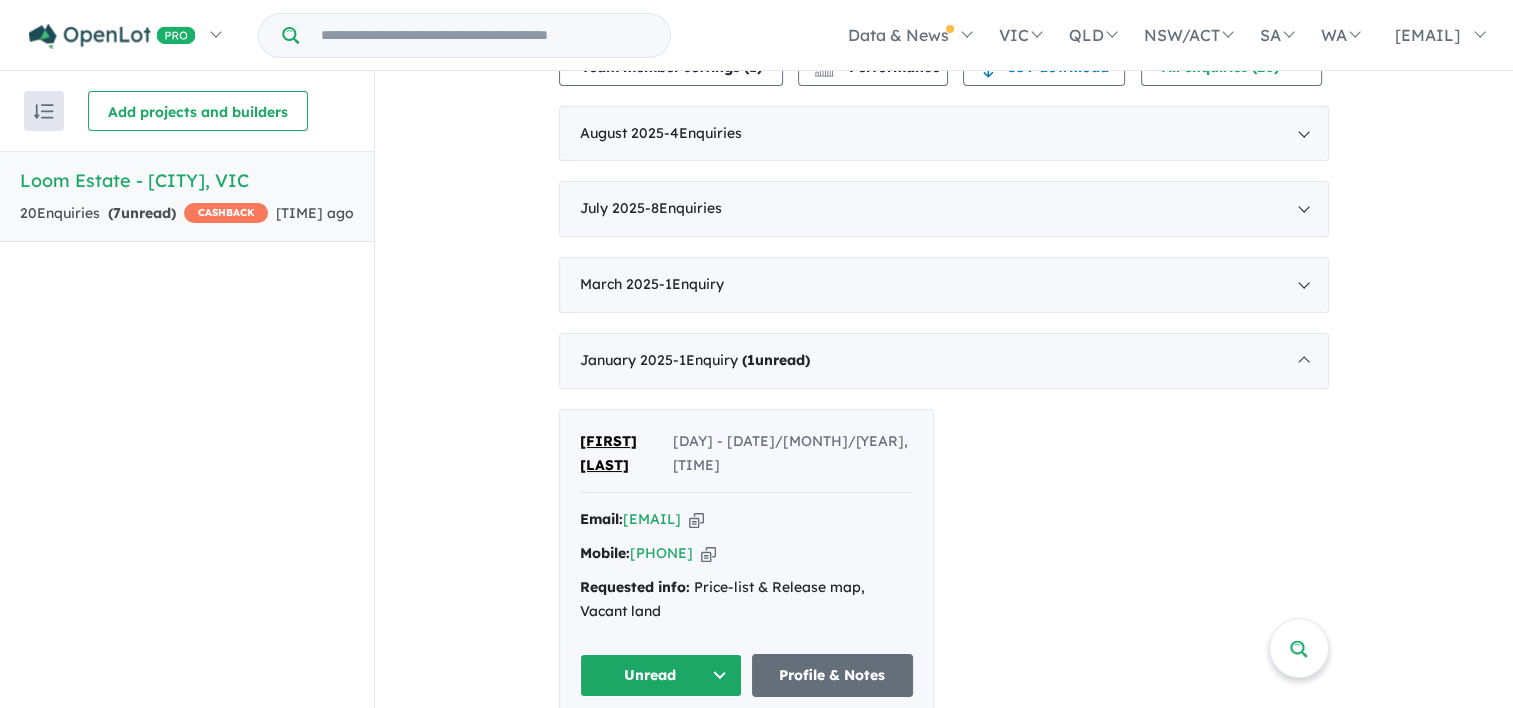 drag, startPoint x: 1500, startPoint y: 377, endPoint x: 1500, endPoint y: 228, distance: 149 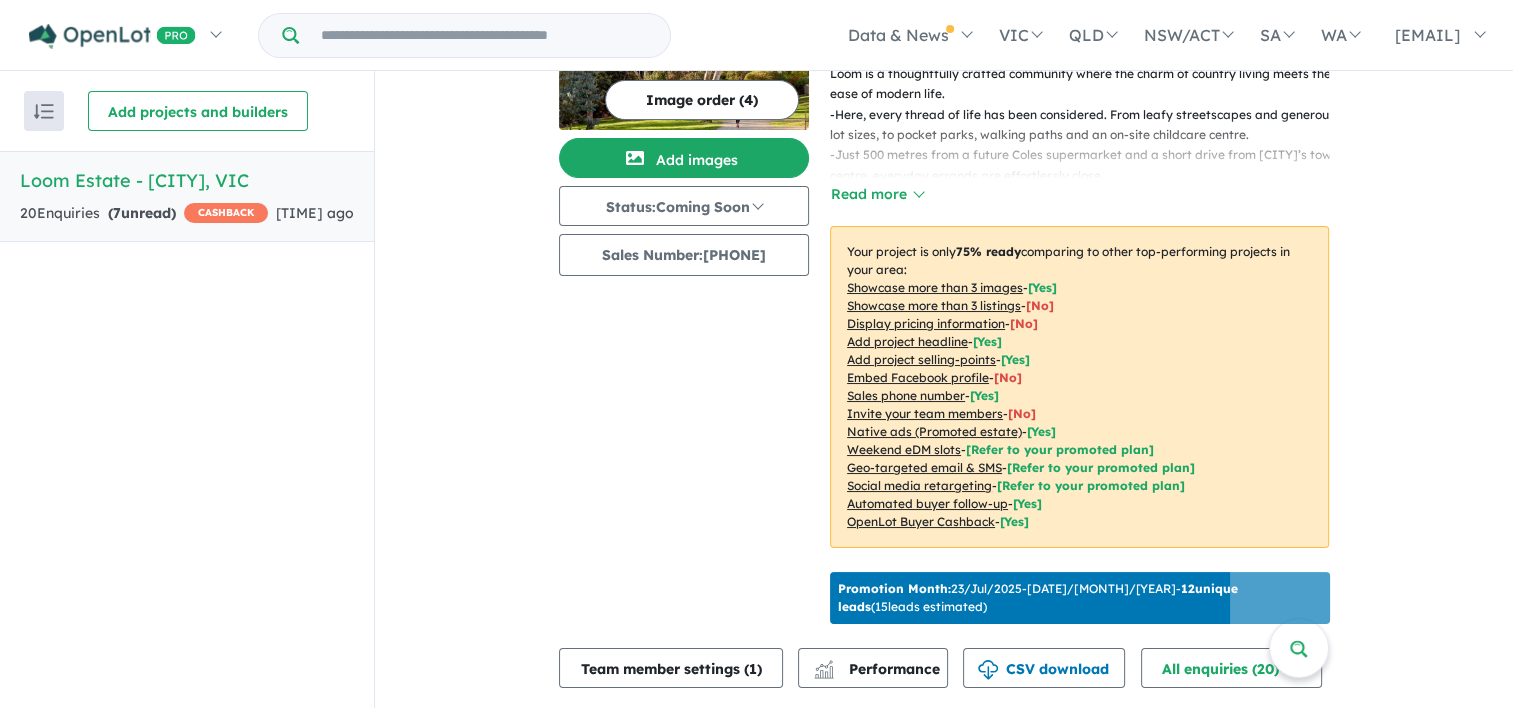 scroll, scrollTop: 0, scrollLeft: 0, axis: both 